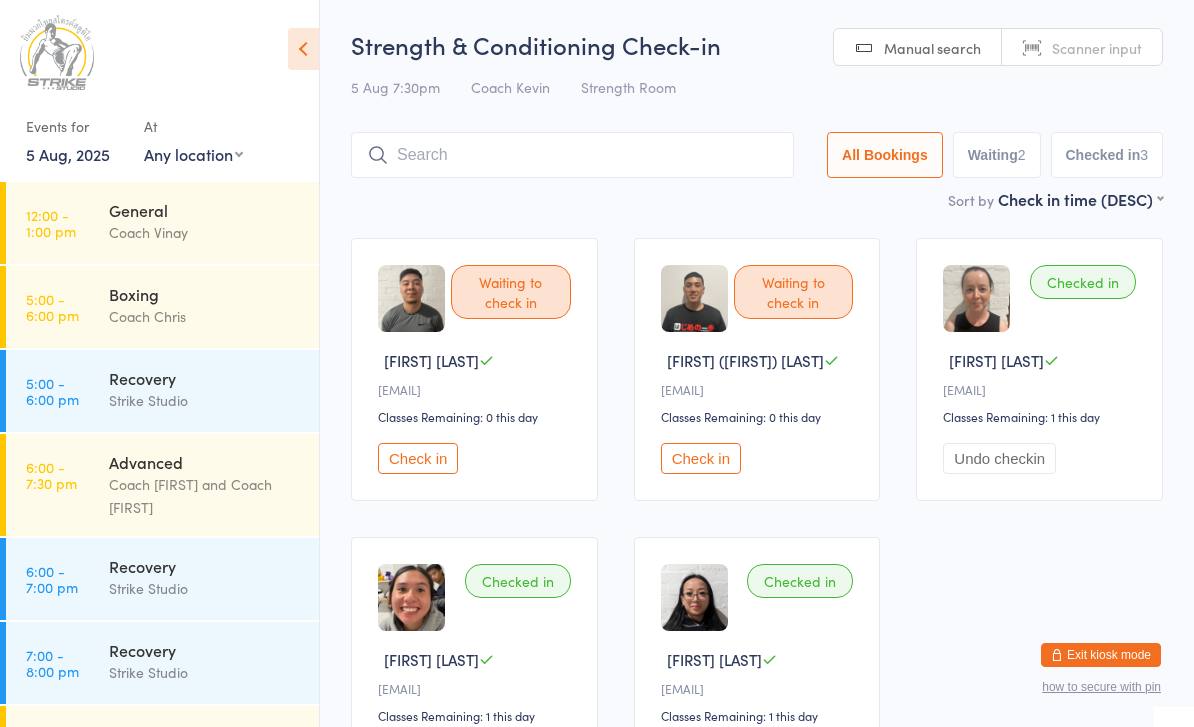 scroll, scrollTop: 90, scrollLeft: 0, axis: vertical 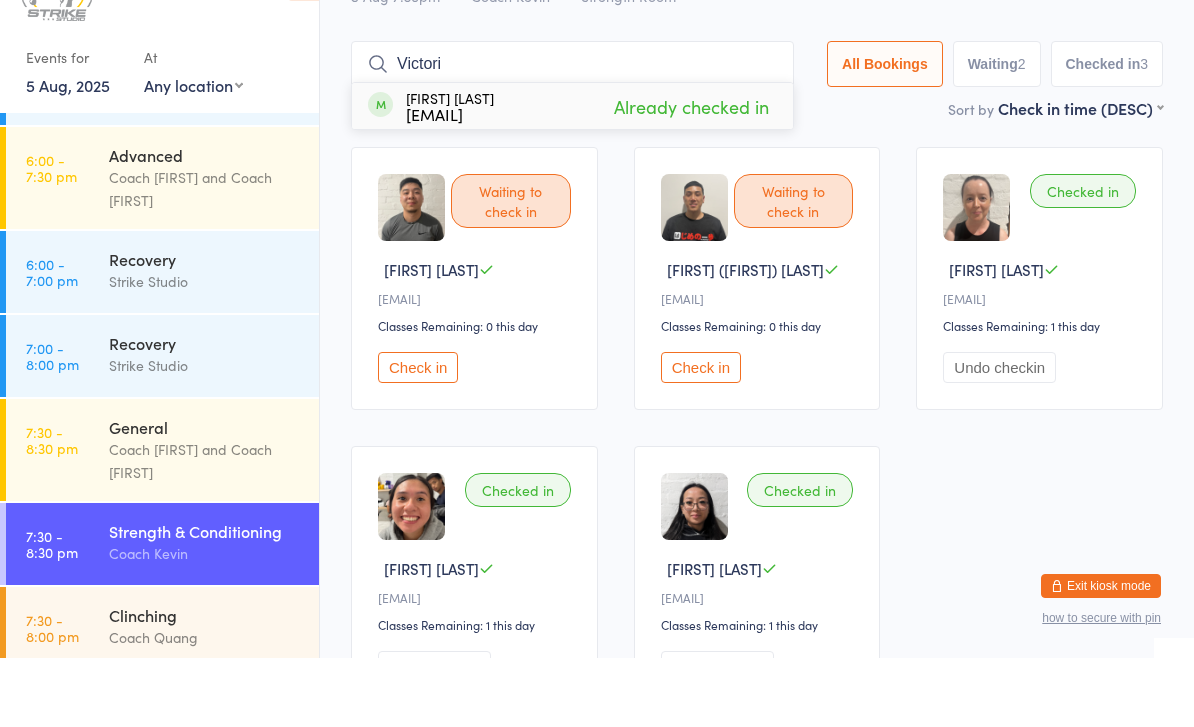 click on "Waiting to check in John N  j••••••••••o@gmail.com Classes Remaining: 0 this day   Check in Waiting to check in Phuong (Phi) N  P•••••••f@hotmail.com Classes Remaining: 0 this day   Check in Checked in Victoria R  v•••••••••_@live.com Classes Remaining: 1 this day   Undo checkin Checked in Liana D  L•••••••7@gmail.com Classes Remaining: 1 this day   Undo checkin Checked in Joanna L  J••••••••••3@gmail.com Classes Remaining: 1 this day   Undo checkin" at bounding box center [757, 497] 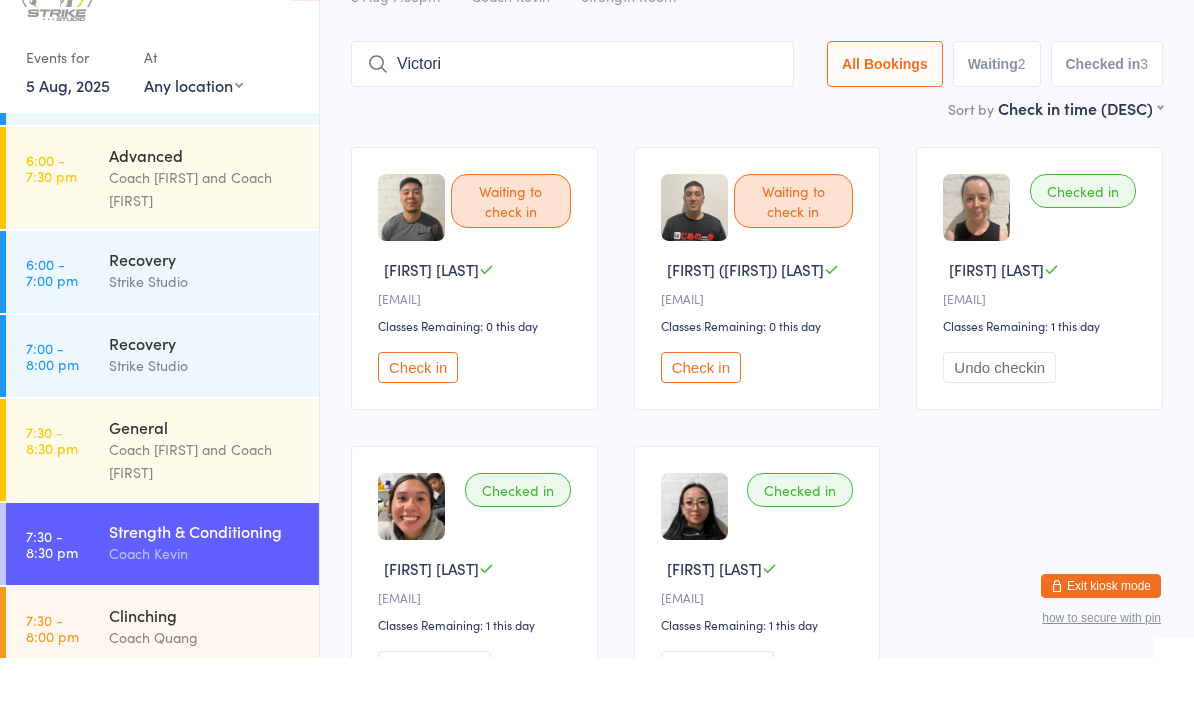 scroll, scrollTop: 91, scrollLeft: 0, axis: vertical 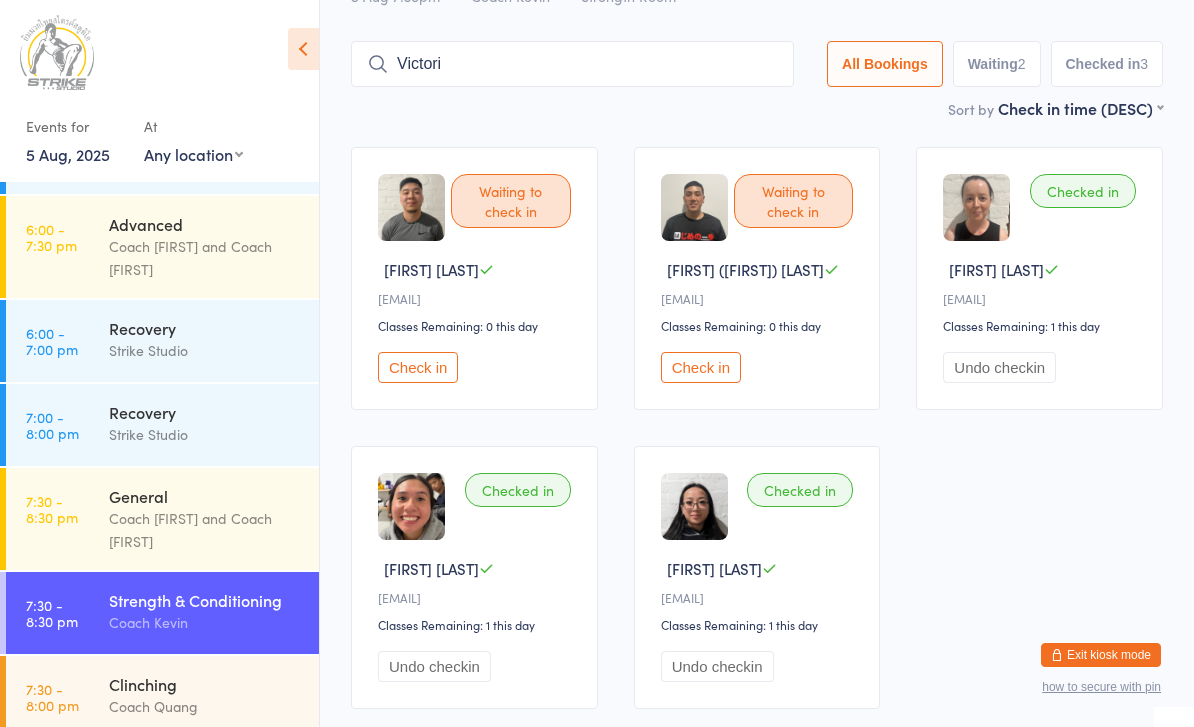 click on "Check in" at bounding box center (701, 367) 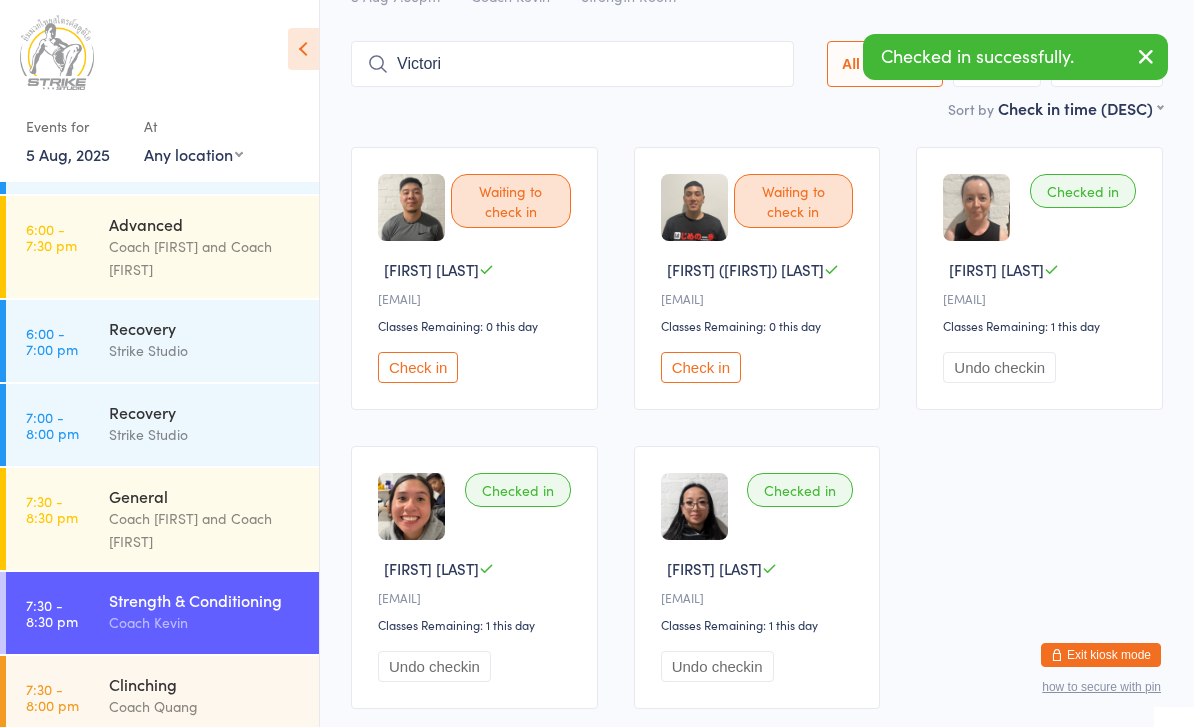 click on "Victori" at bounding box center [572, 64] 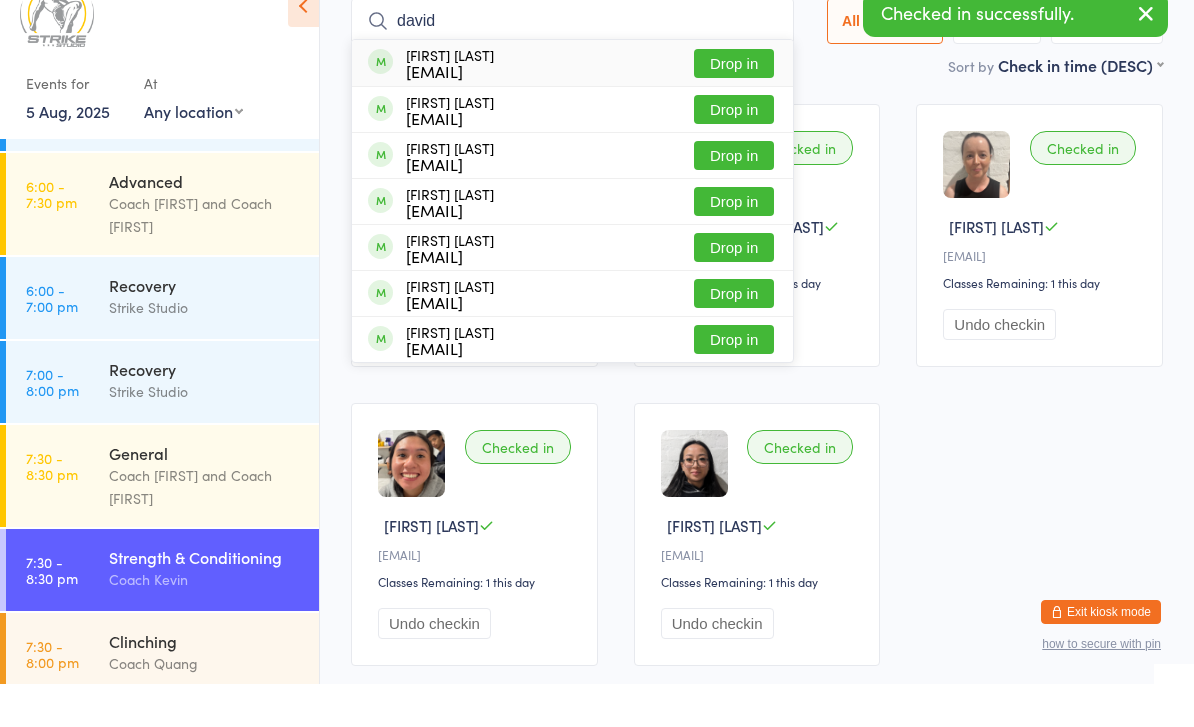 type on "david" 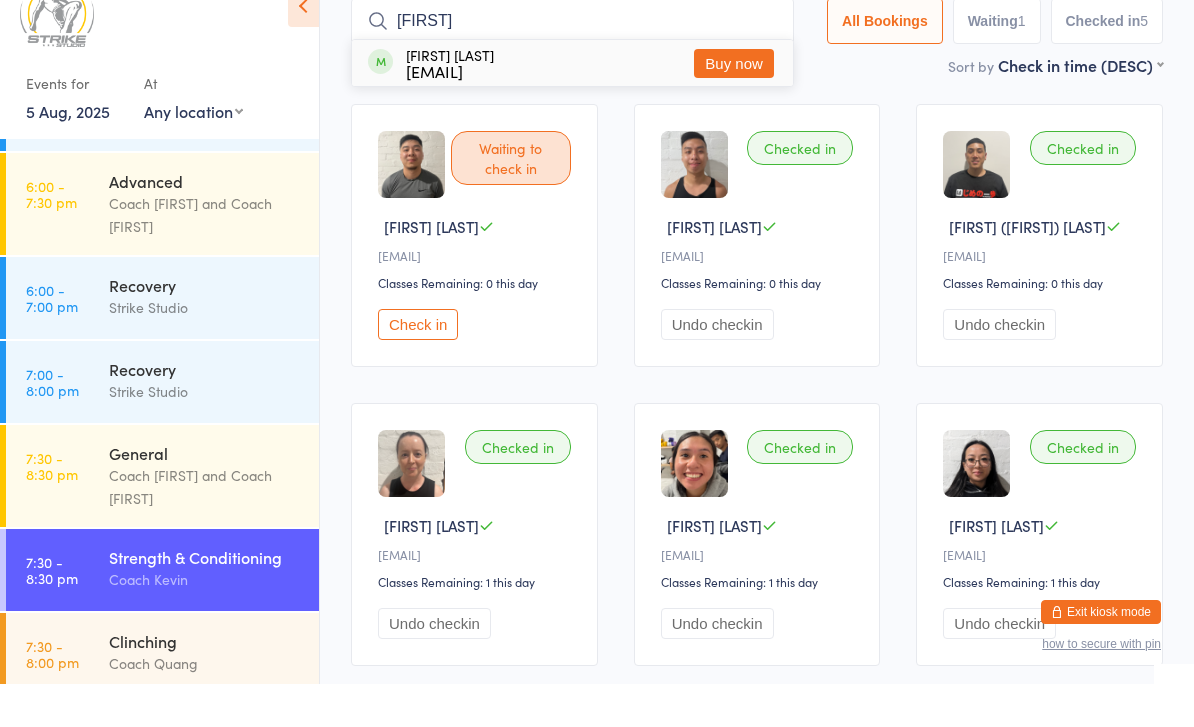 type on "Kerry" 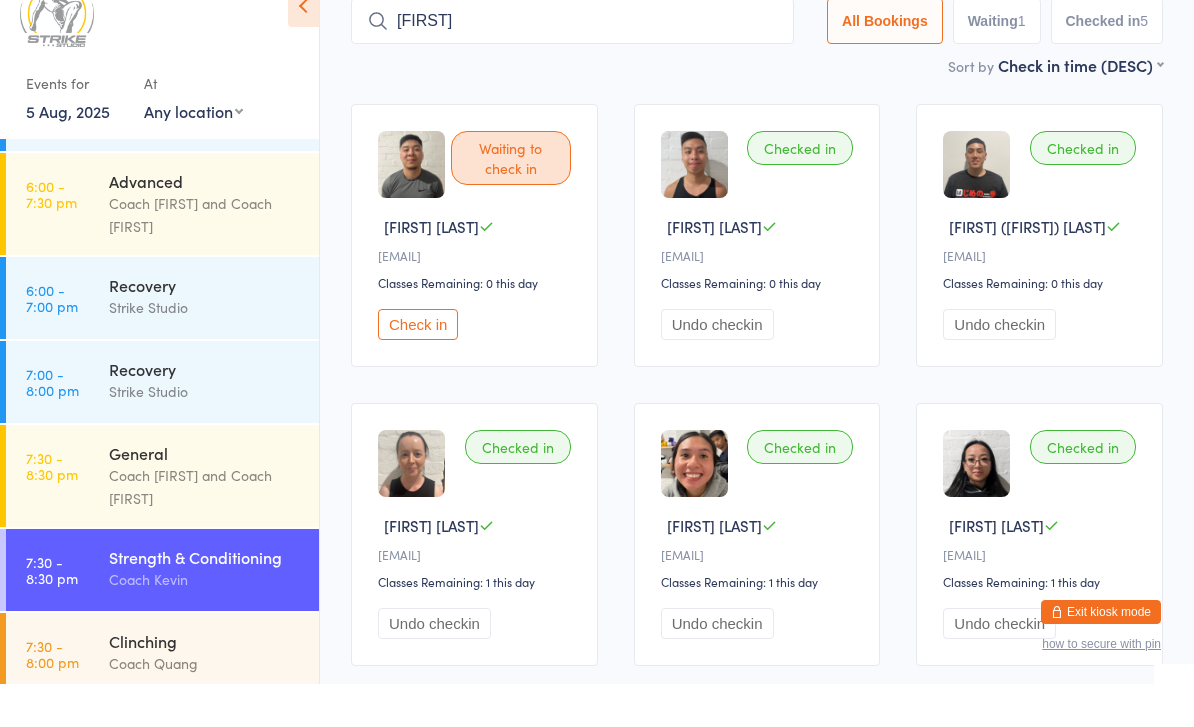 scroll, scrollTop: 134, scrollLeft: 0, axis: vertical 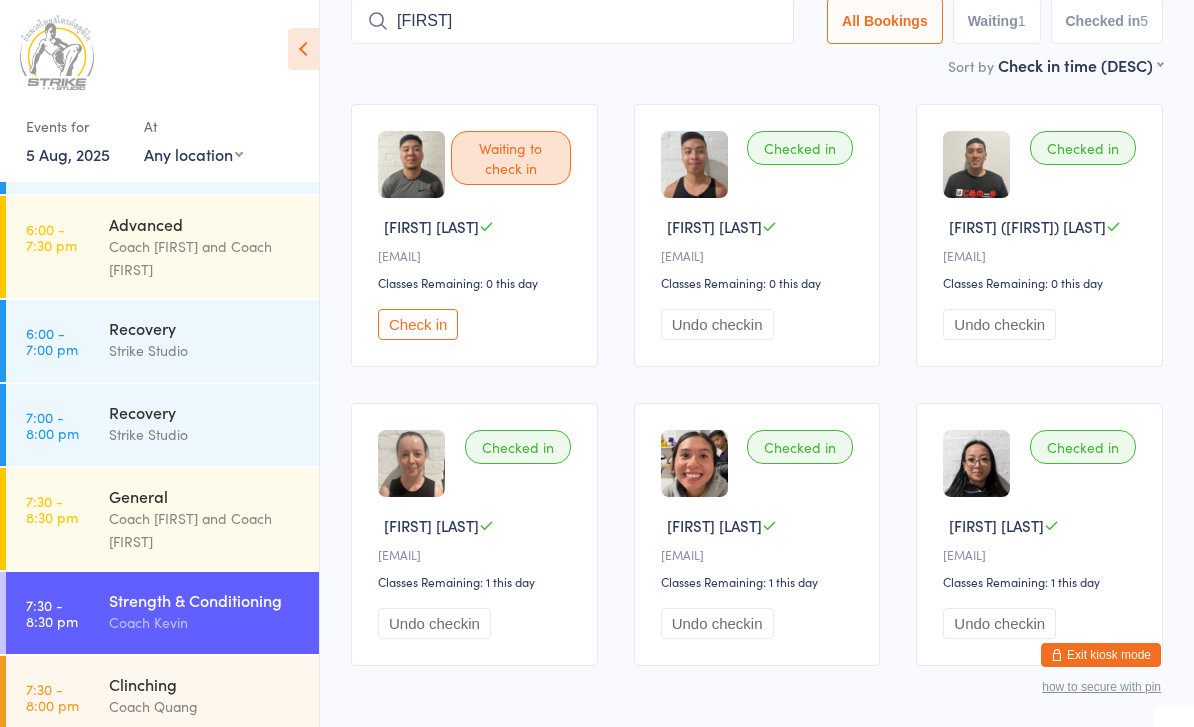 click on "Kerry" at bounding box center (572, 21) 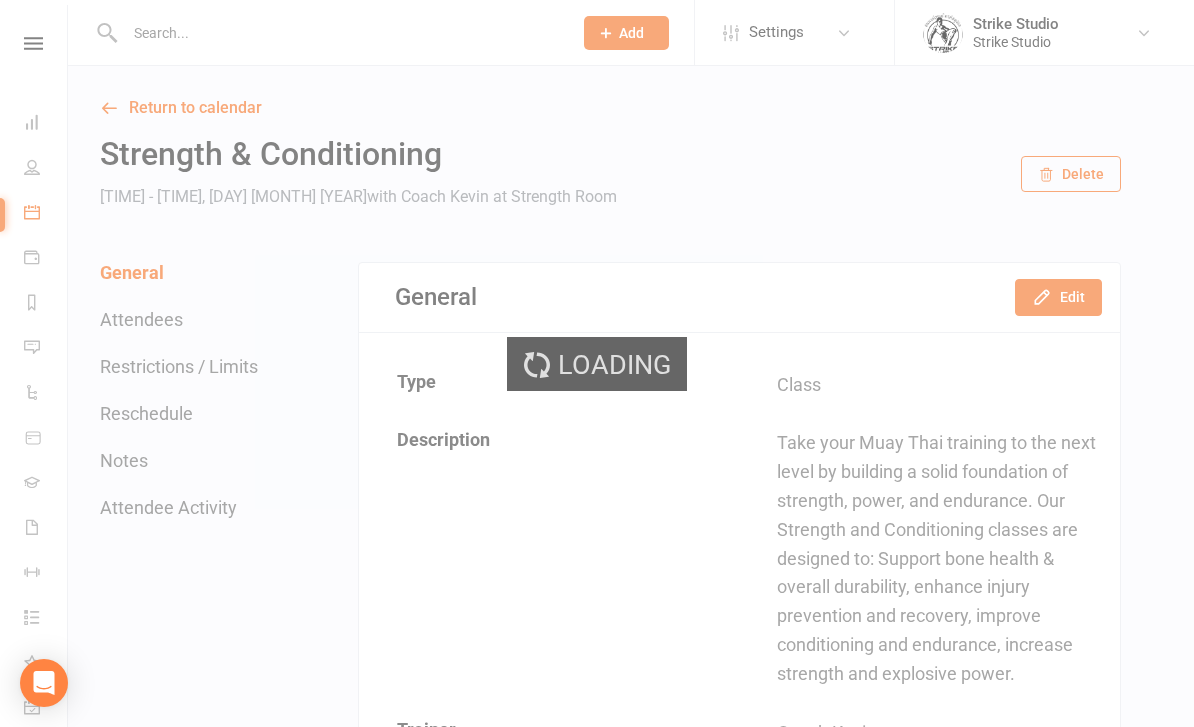 scroll, scrollTop: 0, scrollLeft: 0, axis: both 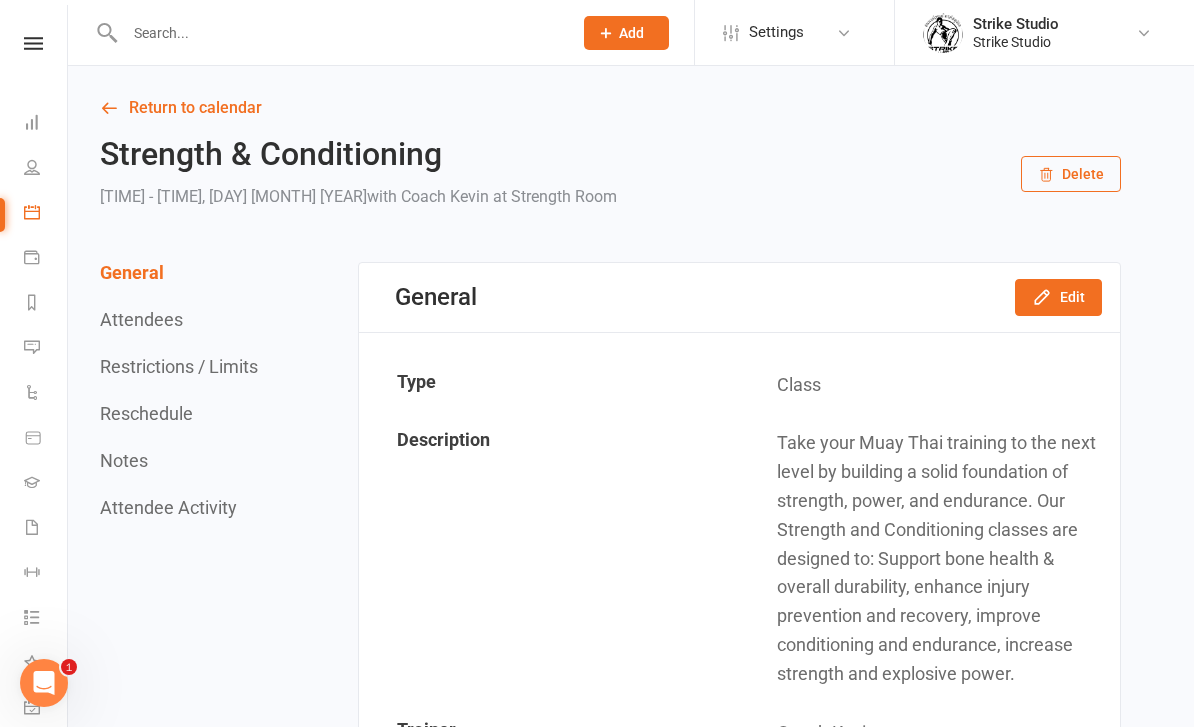 click at bounding box center [338, 33] 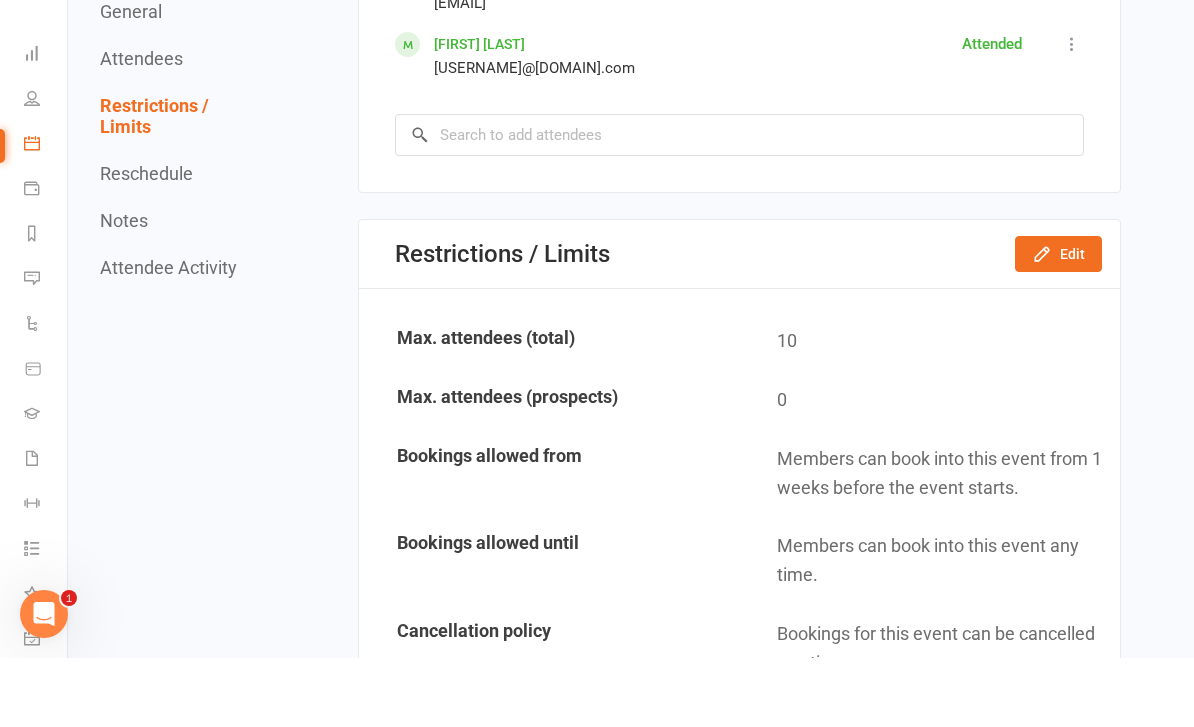 scroll, scrollTop: 1734, scrollLeft: 0, axis: vertical 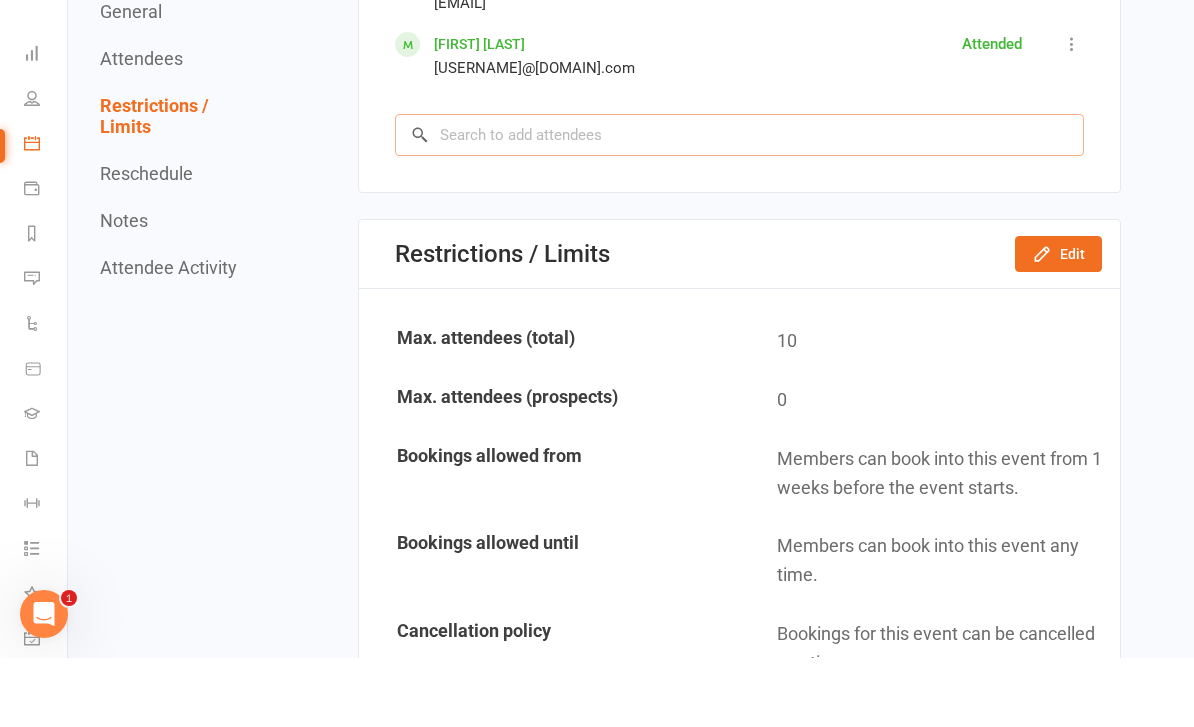 click at bounding box center [739, 204] 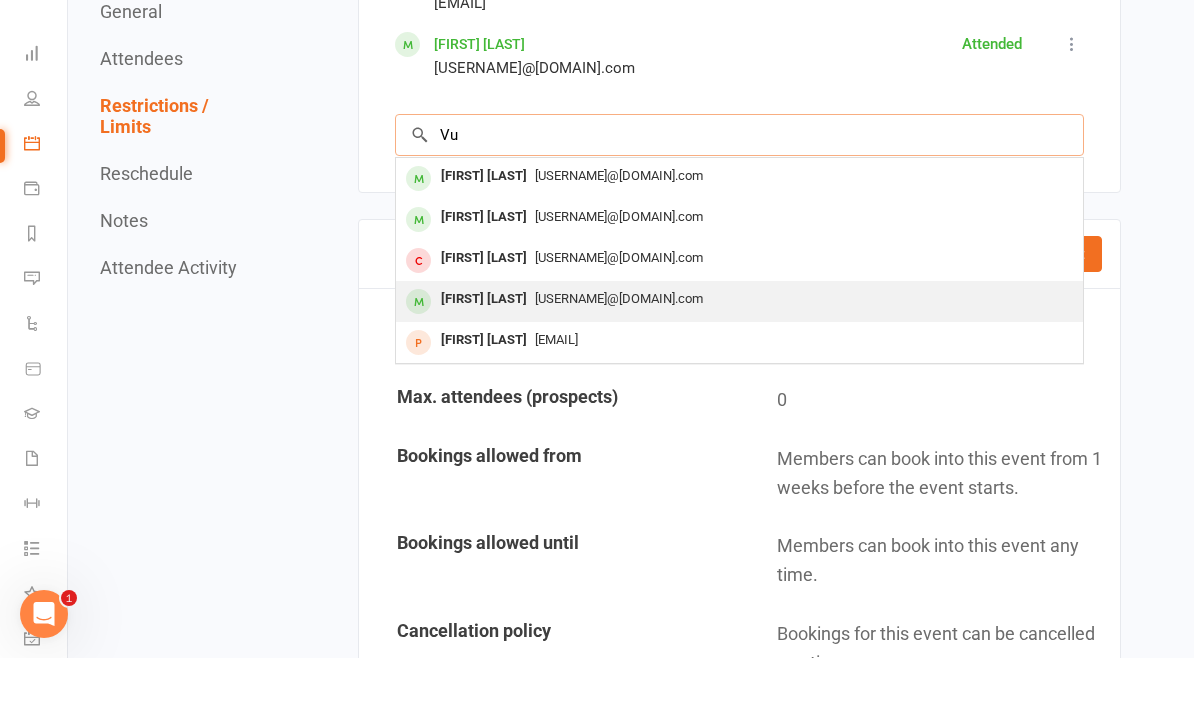 type on "Vu" 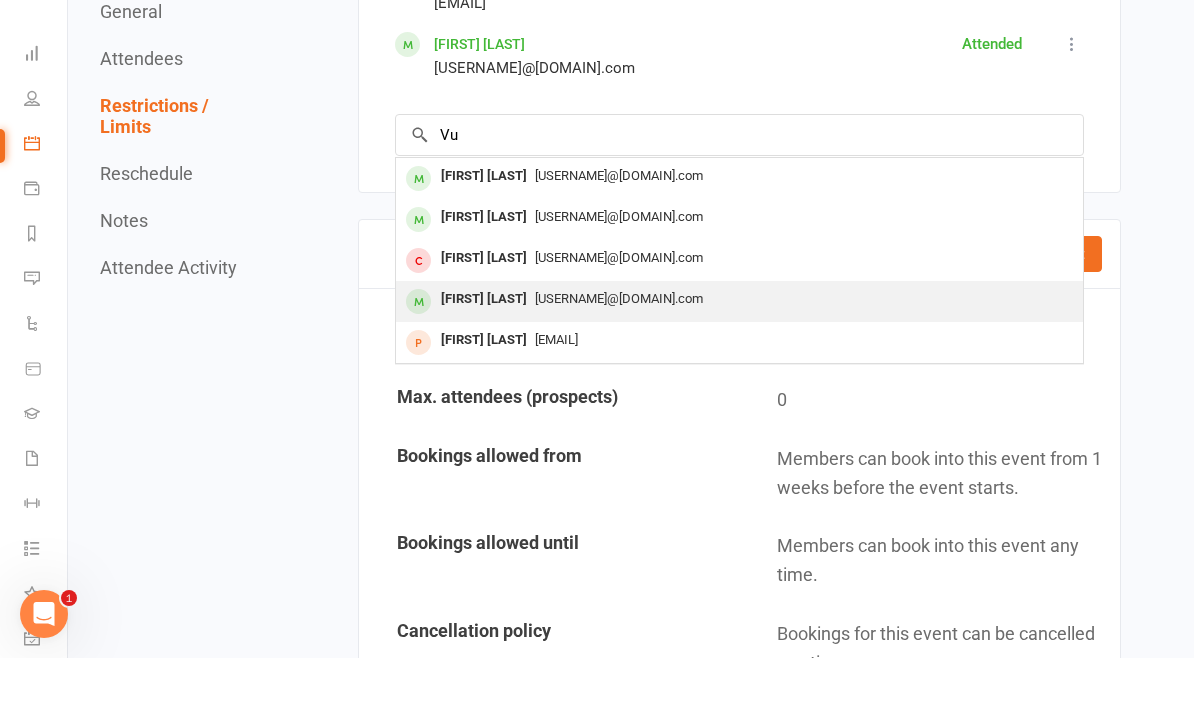 click at bounding box center [418, 370] 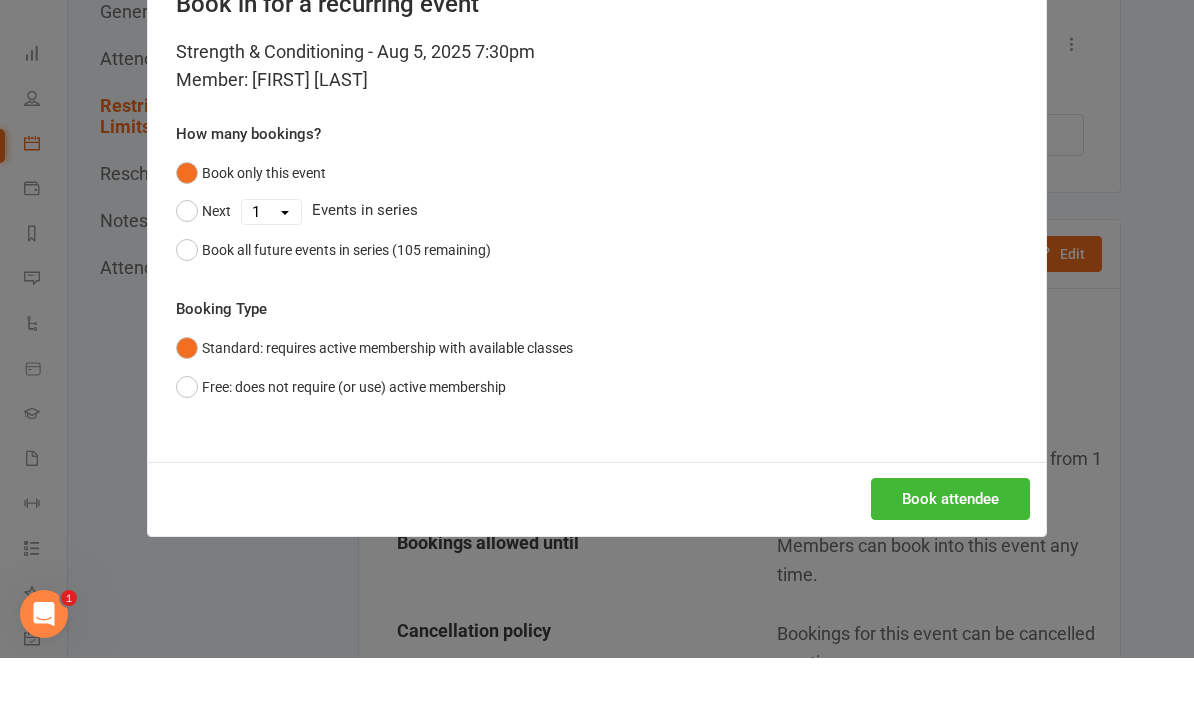 scroll, scrollTop: 1804, scrollLeft: 0, axis: vertical 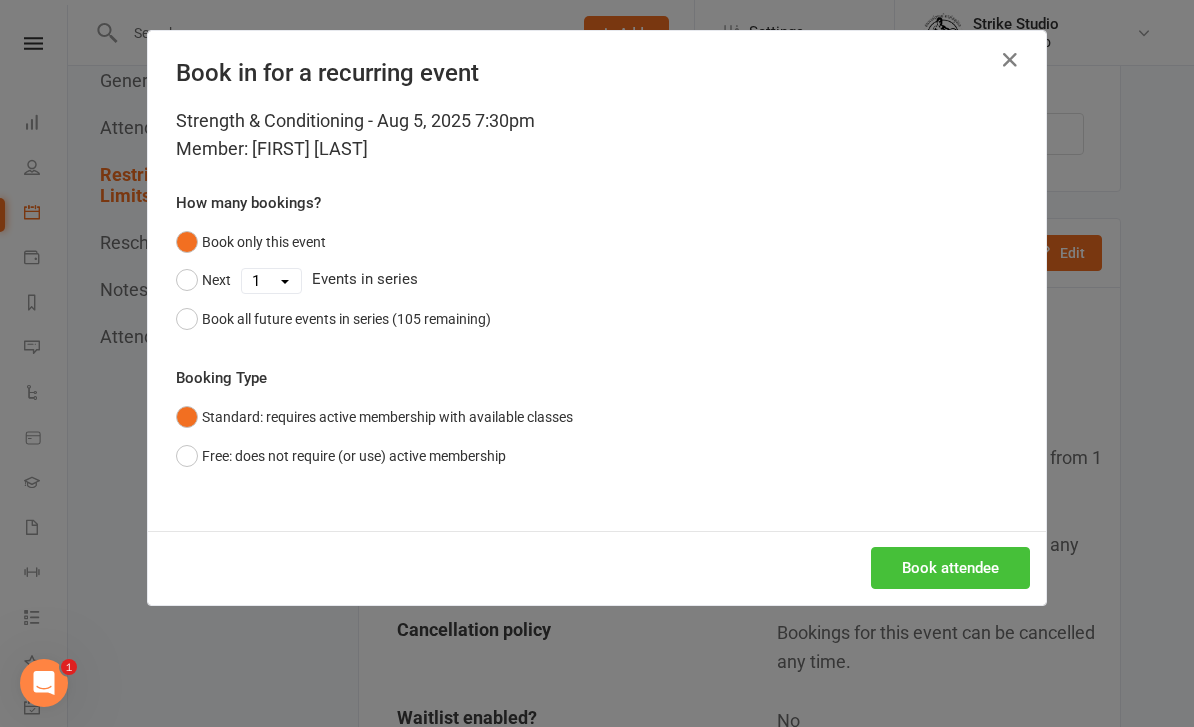 click on "Book attendee" at bounding box center (950, 568) 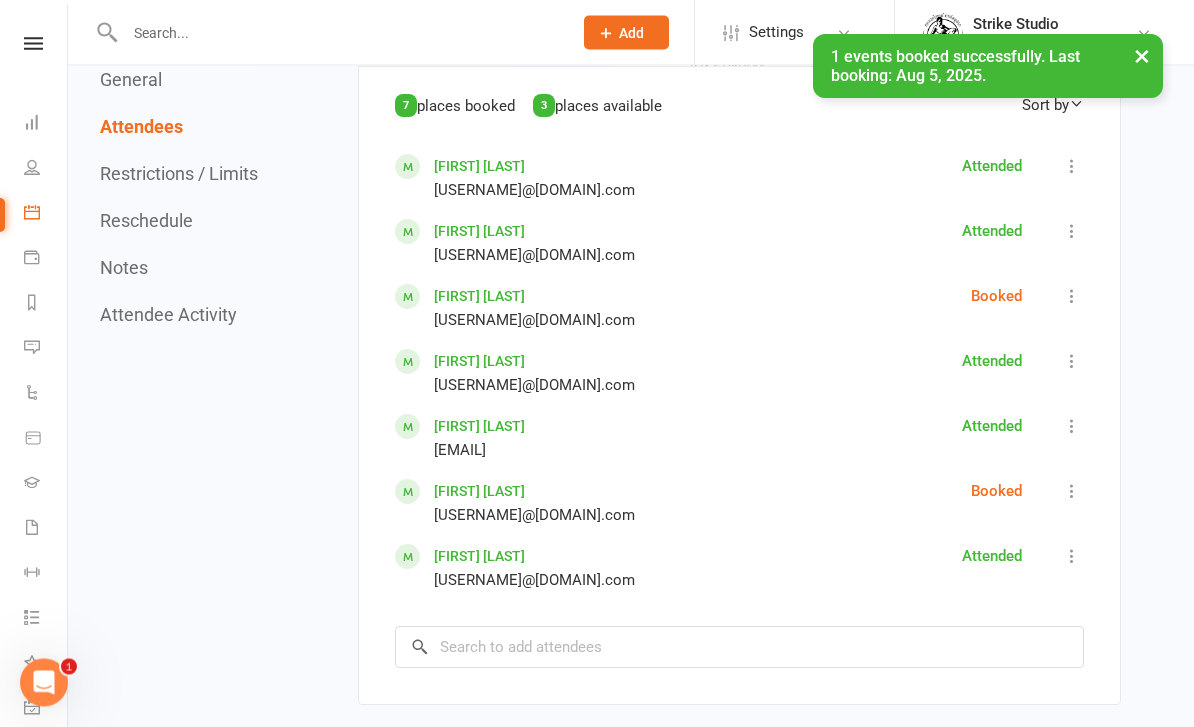 scroll, scrollTop: 1356, scrollLeft: 0, axis: vertical 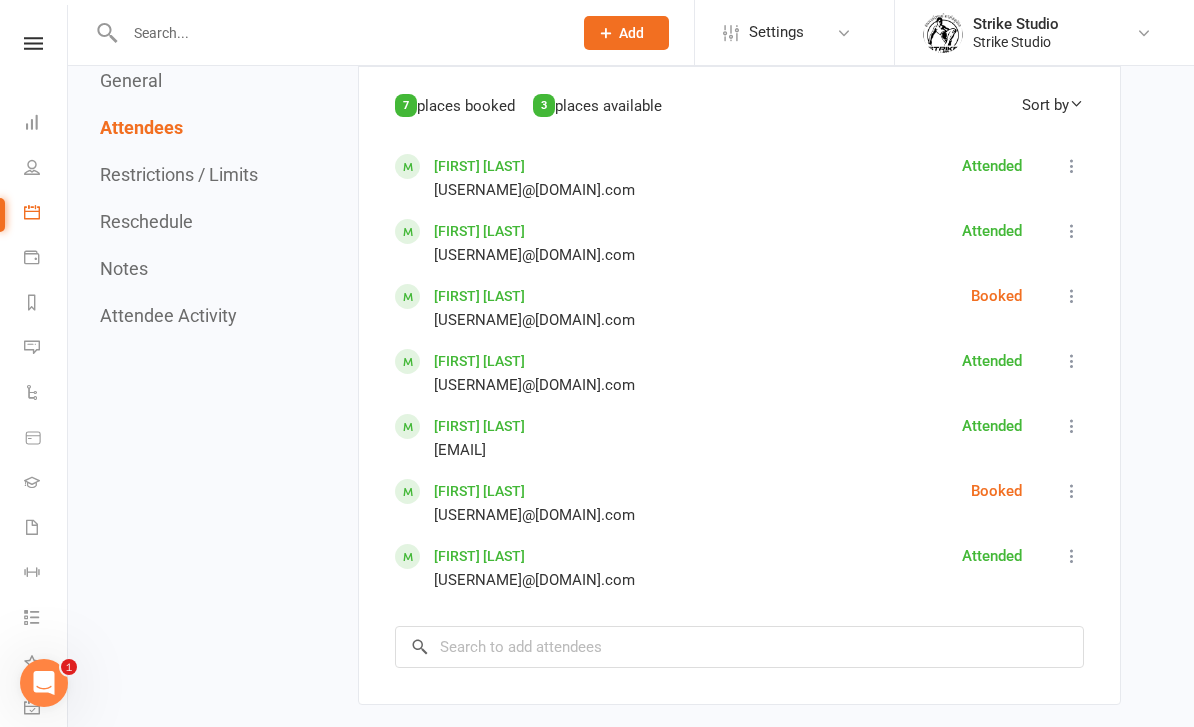 click on "Mark absent  Check in  Send message  More info  Remove  All bookings for series" at bounding box center [1072, 308] 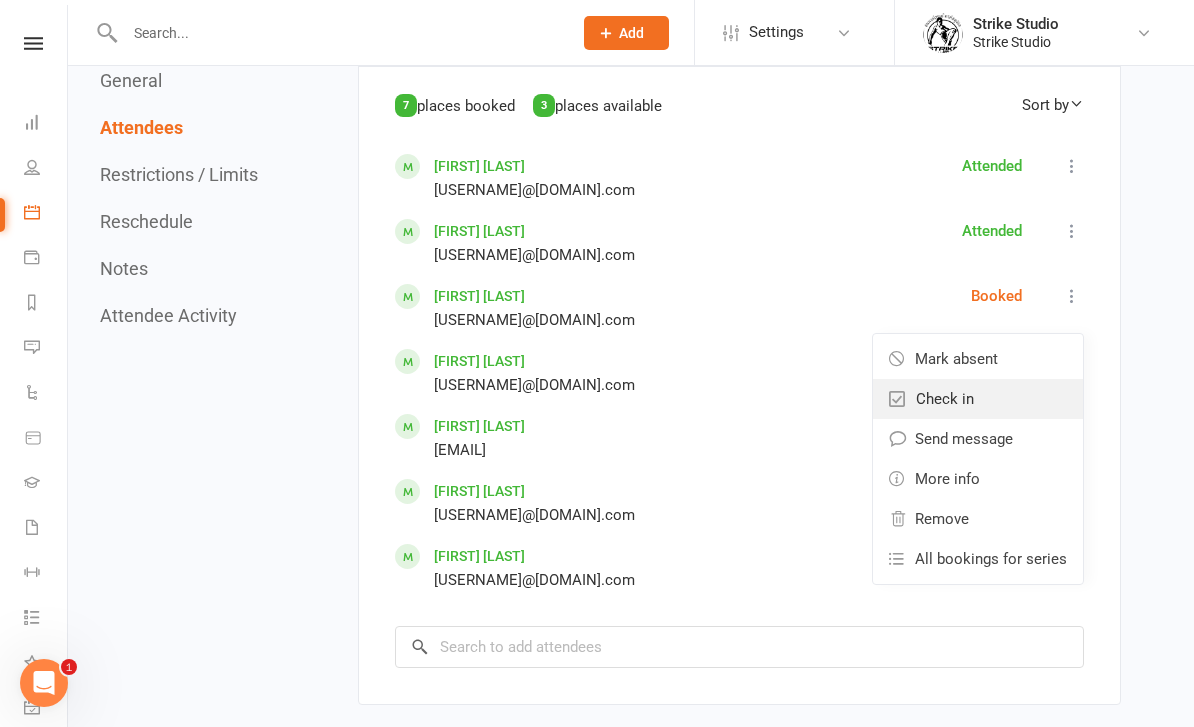 click on "Check in" at bounding box center [945, 399] 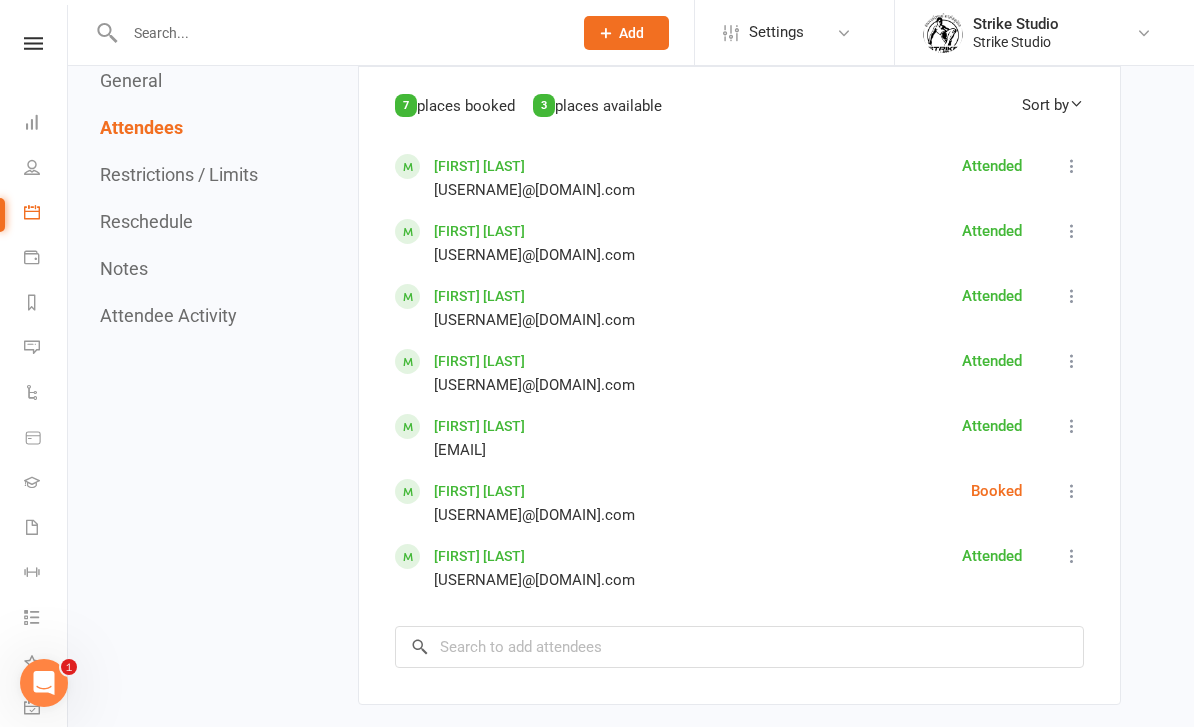 click at bounding box center [1072, 491] 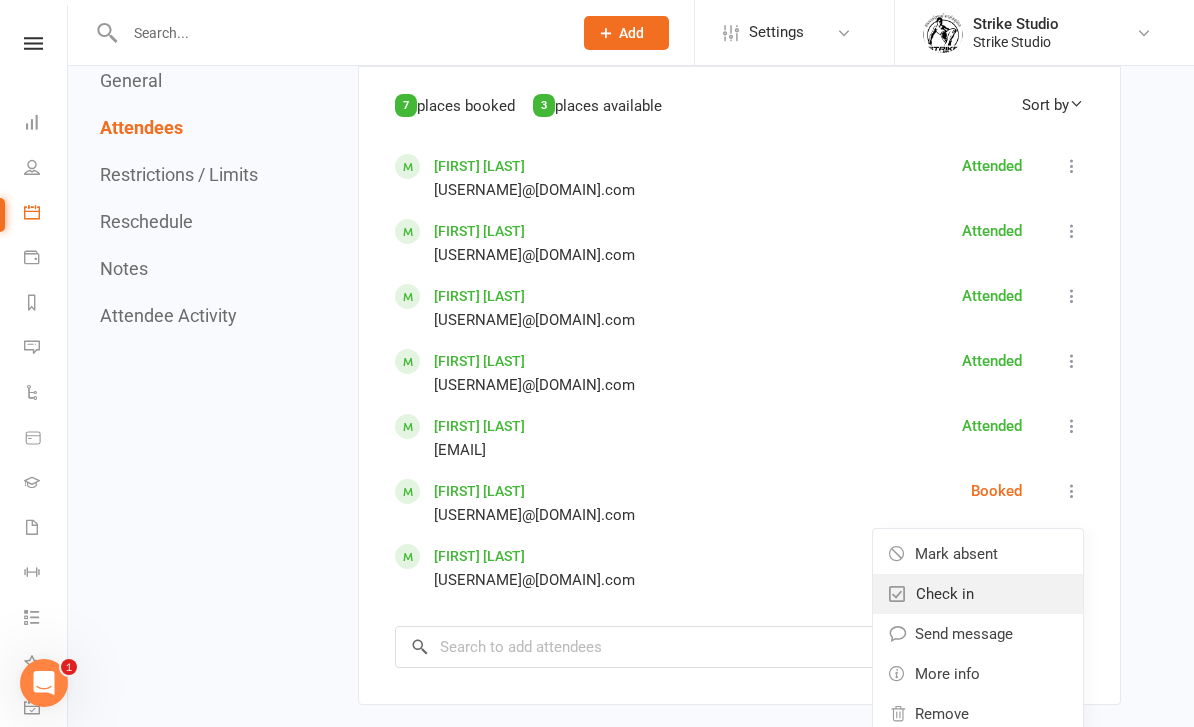 click on "Check in" at bounding box center (978, 594) 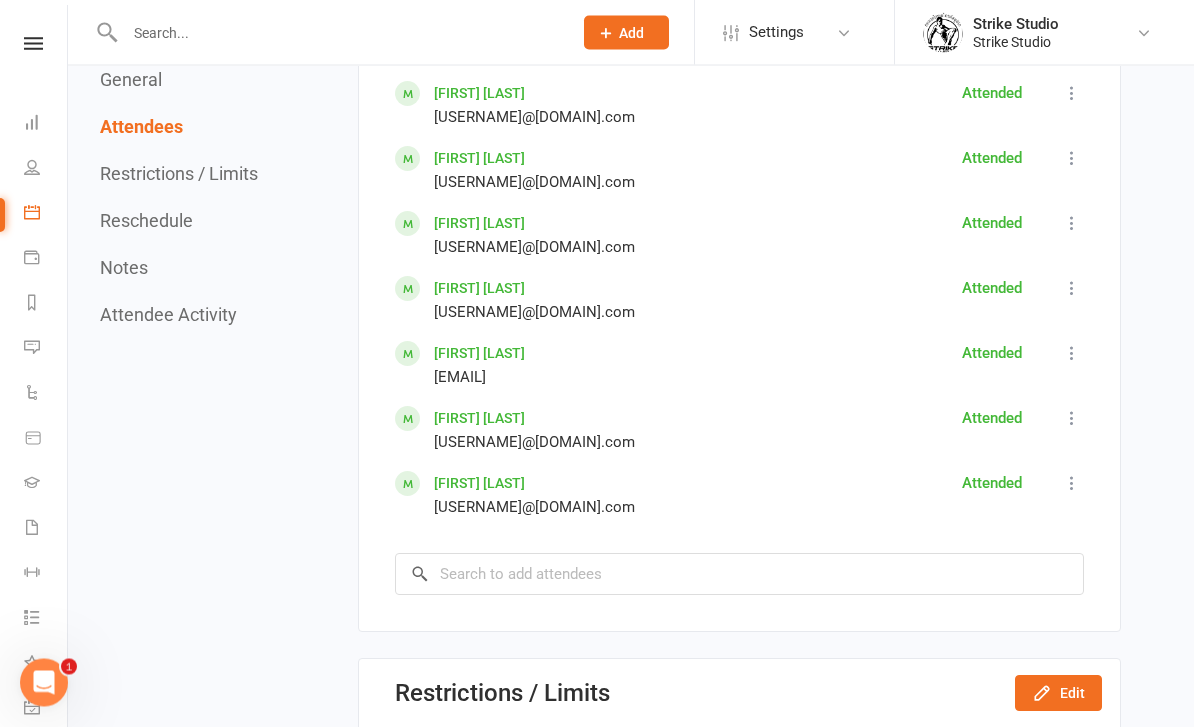 scroll, scrollTop: 1427, scrollLeft: 0, axis: vertical 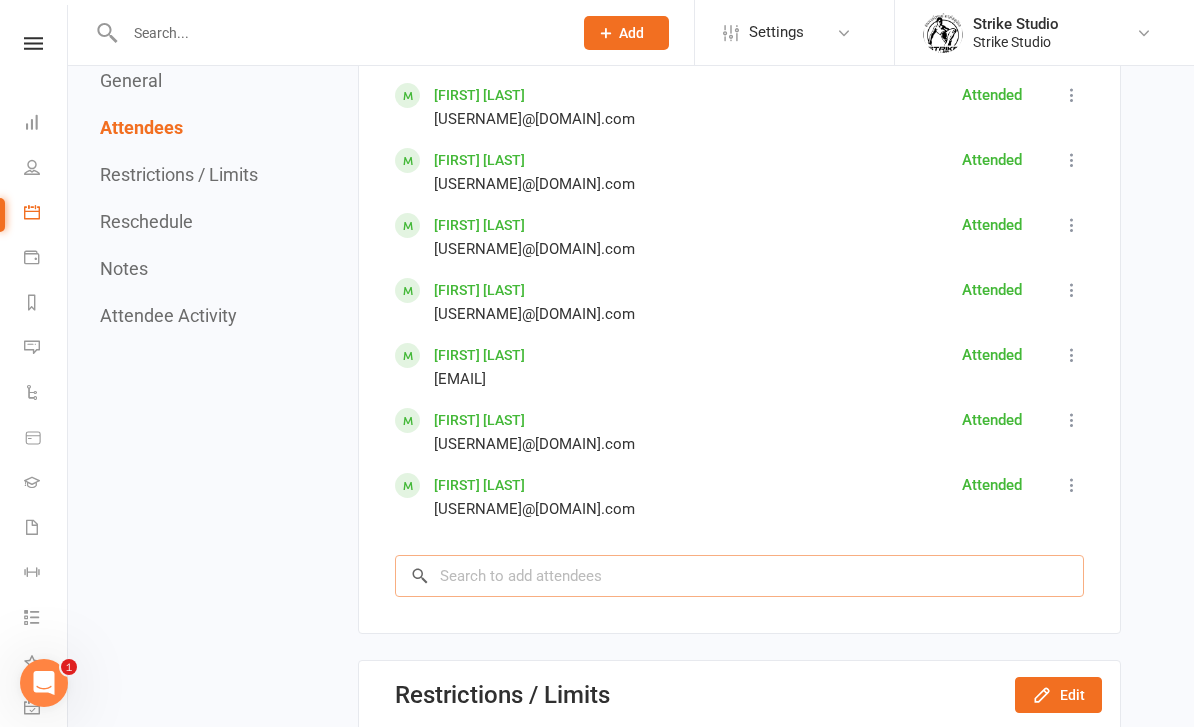 click at bounding box center [739, 576] 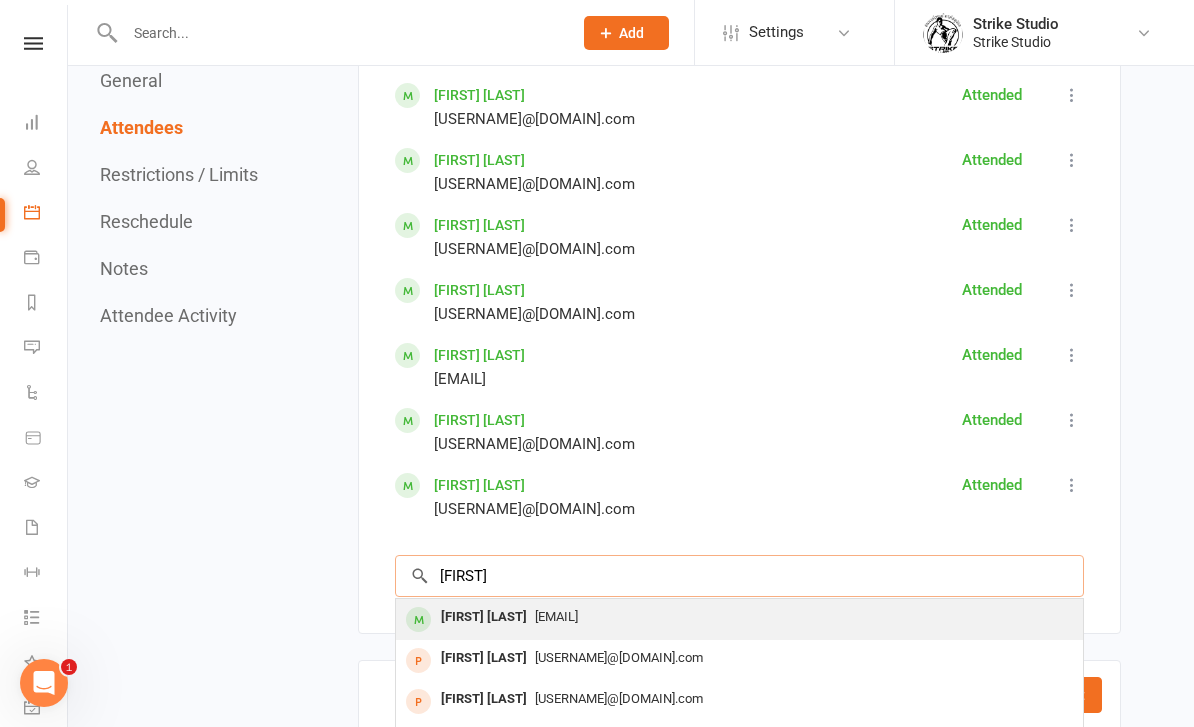 type on "[FIRST]" 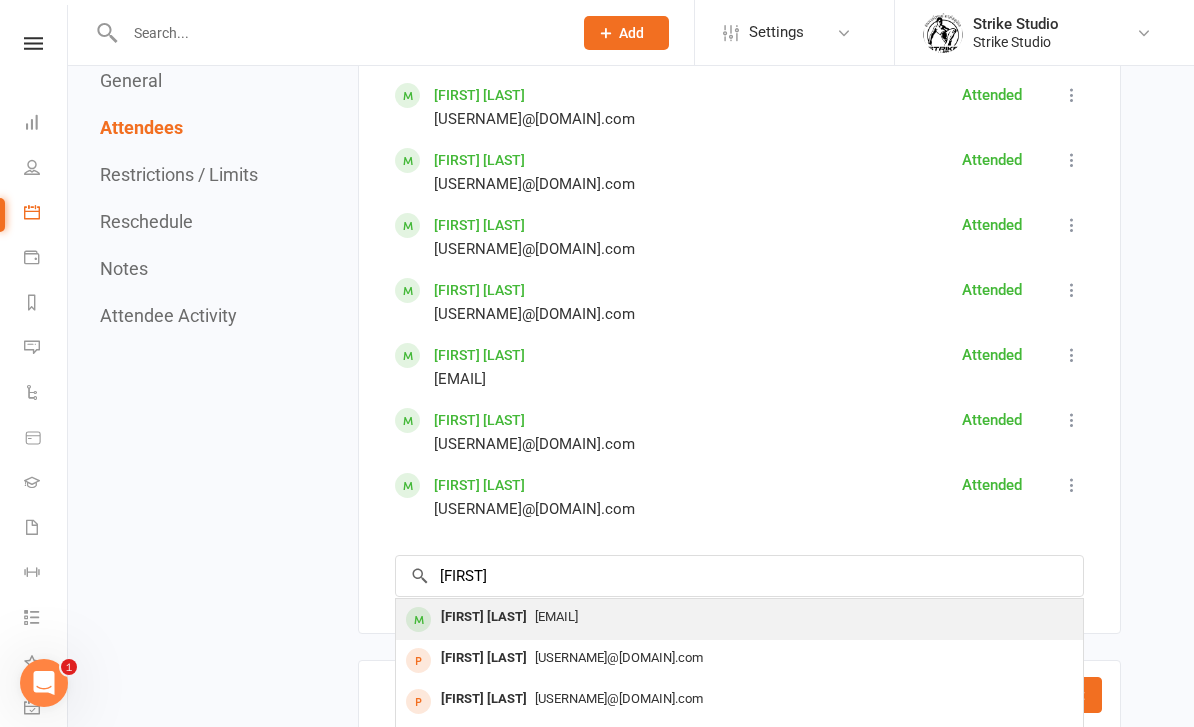 click on "[EMAIL]" at bounding box center (739, 617) 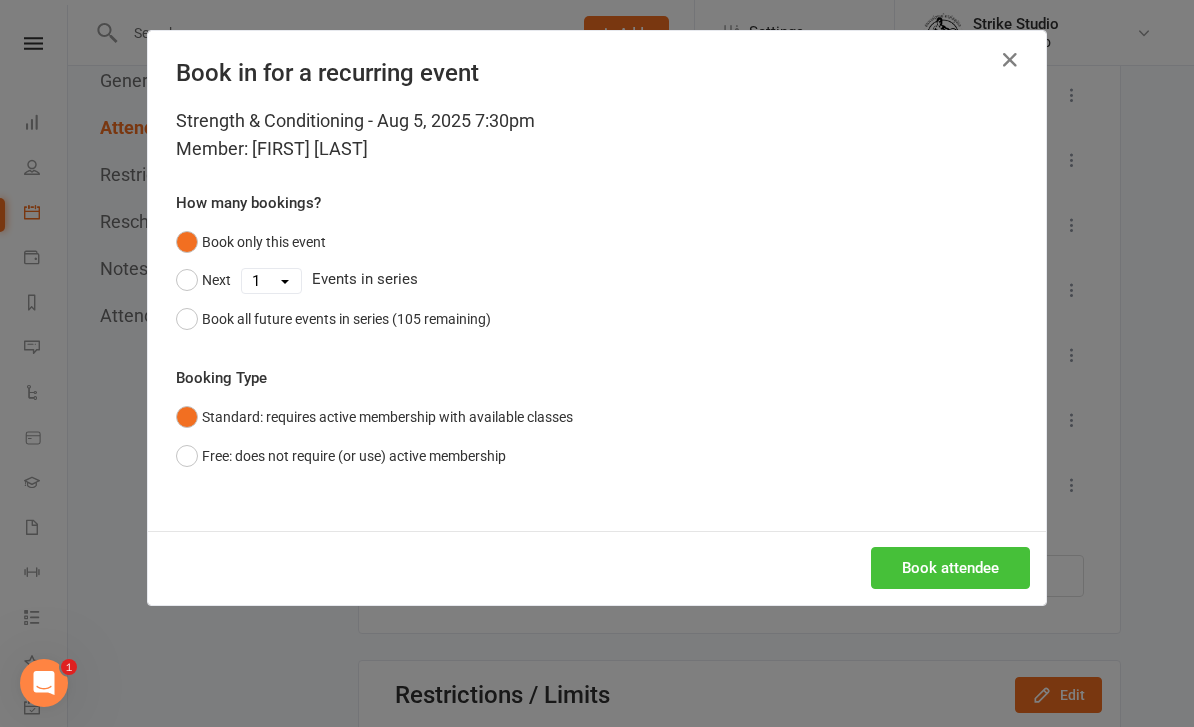 click on "Book attendee" at bounding box center [950, 568] 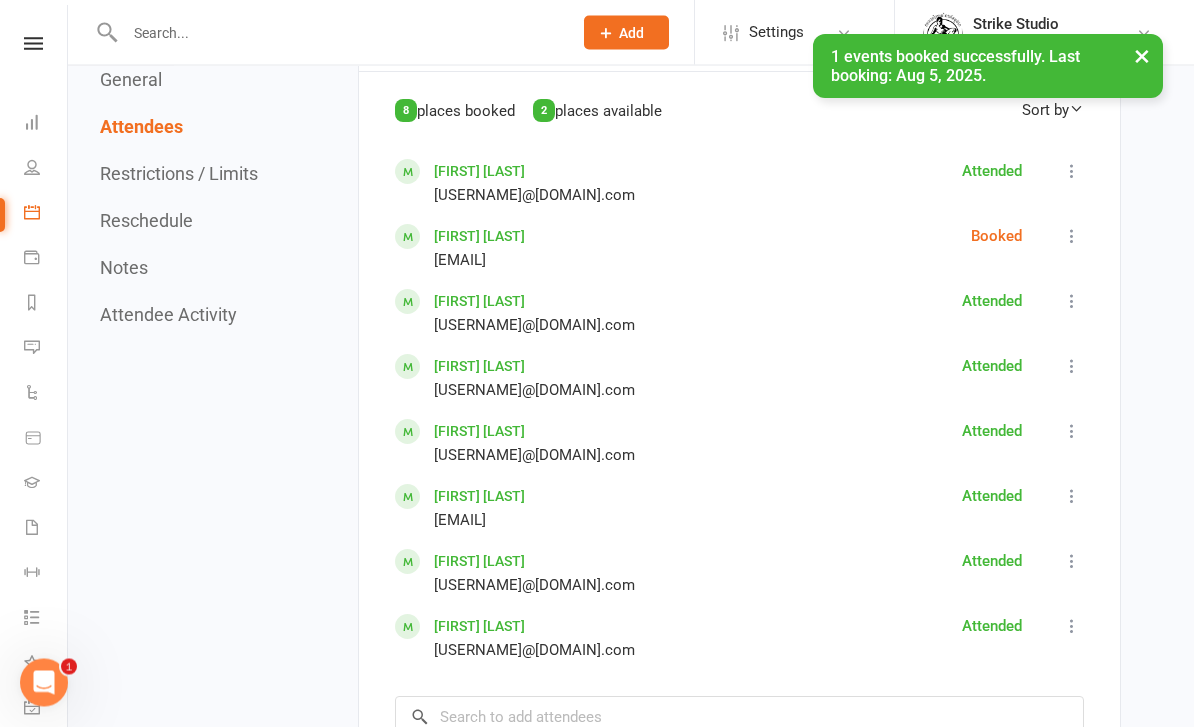 click on "8  places booked 2  places available Sort by  First Name Last Name   [FIRST] [LAST] [USERNAME]@[DOMAIN].com Attended Mark absent  Undo check-in  Send message  More info  Remove  All bookings for series    [FIRST] [LAST] [USERNAME]@[DOMAIN].com Booked Mark absent  Check in  Send message  More info  Remove  All bookings for series    [FIRST] [LAST] [USERNAME]@[DOMAIN].com Attended Mark absent  Undo check-in  Send message  More info  Remove  All bookings for series    [FIRST] [LAST] [USERNAME]@[DOMAIN].com Attended Mark absent  Undo check-in  Send message  More info  Remove  All bookings for series    [FIRST] [LAST] [USERNAME]@[DOMAIN].com Attended Mark absent  Undo check-in  Send message  More info  Remove  All bookings for series    [FIRST] [LAST] [USERNAME]@[DOMAIN].com Attended Mark absent  Undo check-in  Send message  More info  Remove  All bookings for series    [FIRST] [LAST] [USERNAME]@[DOMAIN].com Attended Mark absent  Undo check-in  Send message  More info  Remove  All bookings for series    [FIRST] [LAST] [USERNAME]@[DOMAIN].com ×" at bounding box center (739, 424) 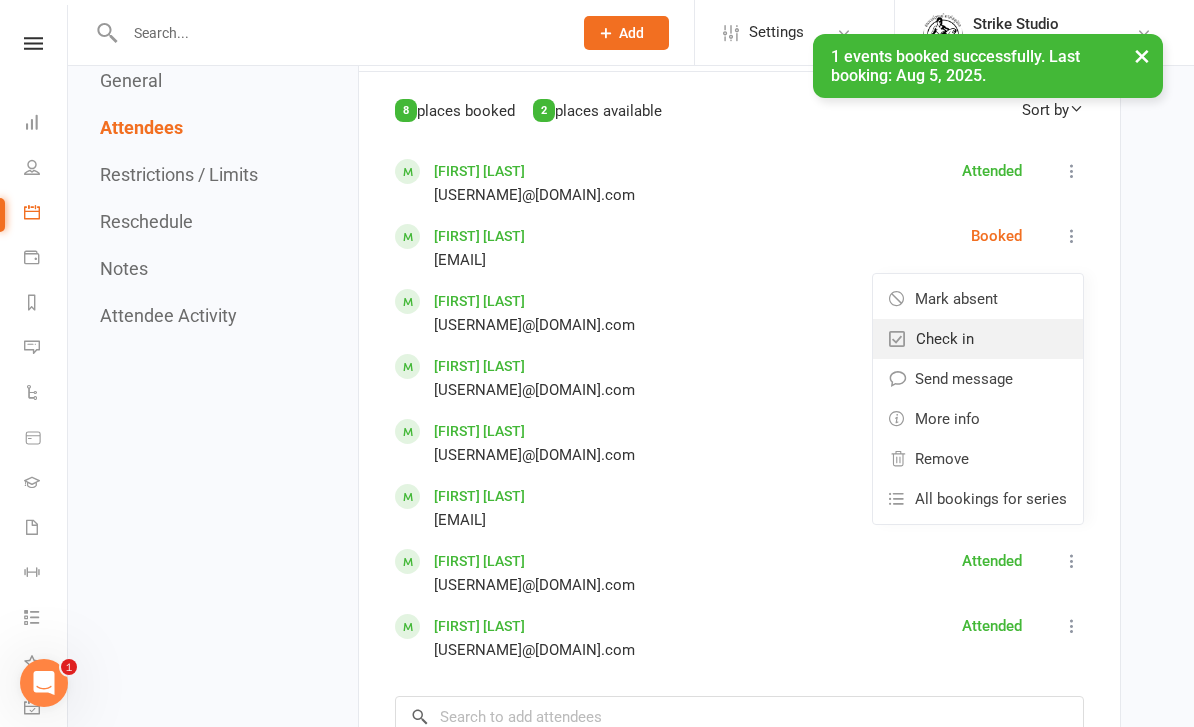 click on "Check in" at bounding box center (978, 339) 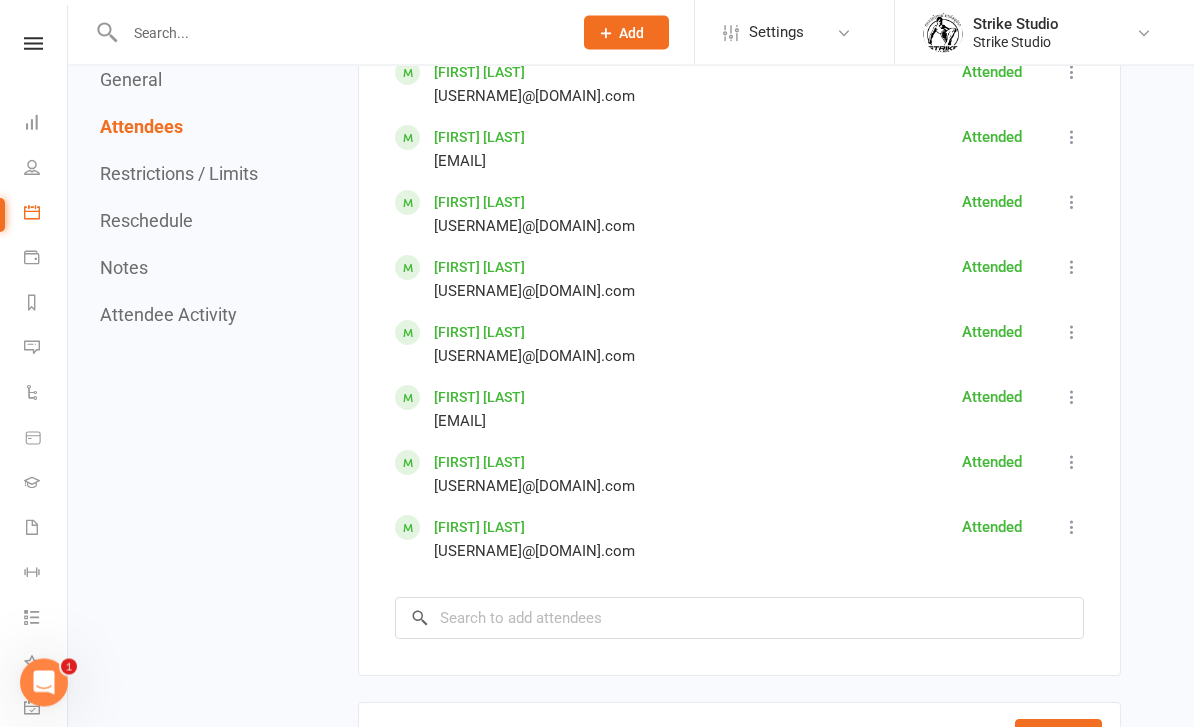 scroll, scrollTop: 1458, scrollLeft: 0, axis: vertical 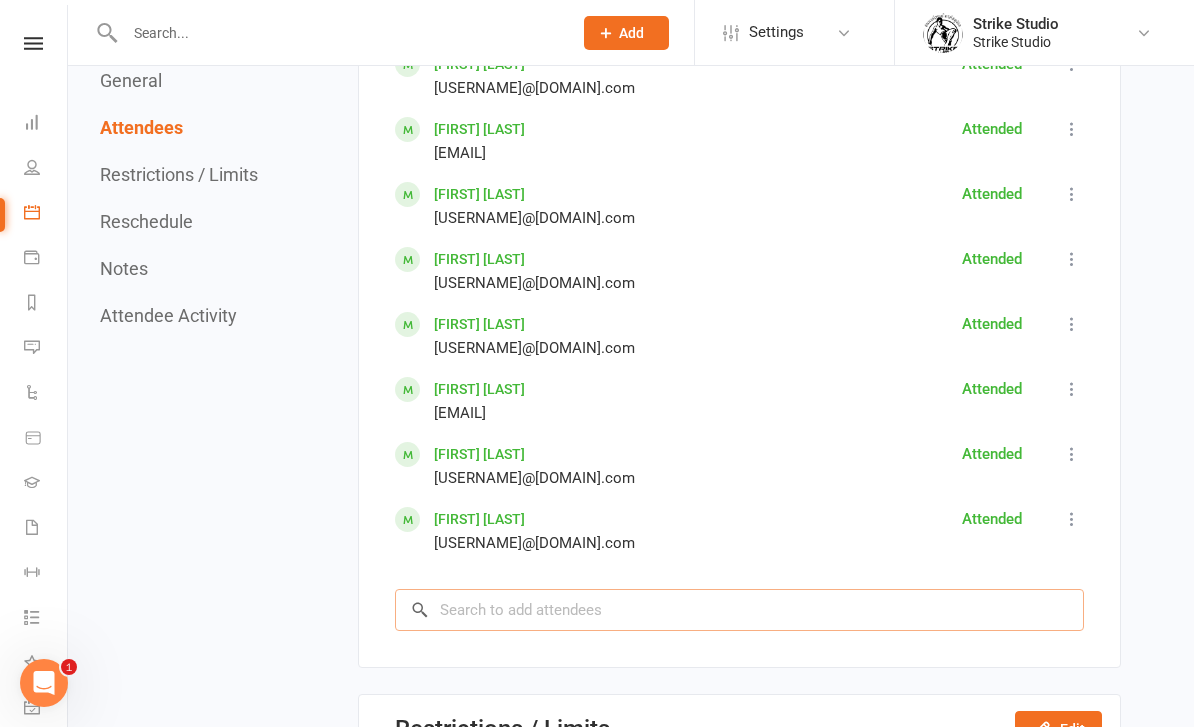 click at bounding box center (739, 610) 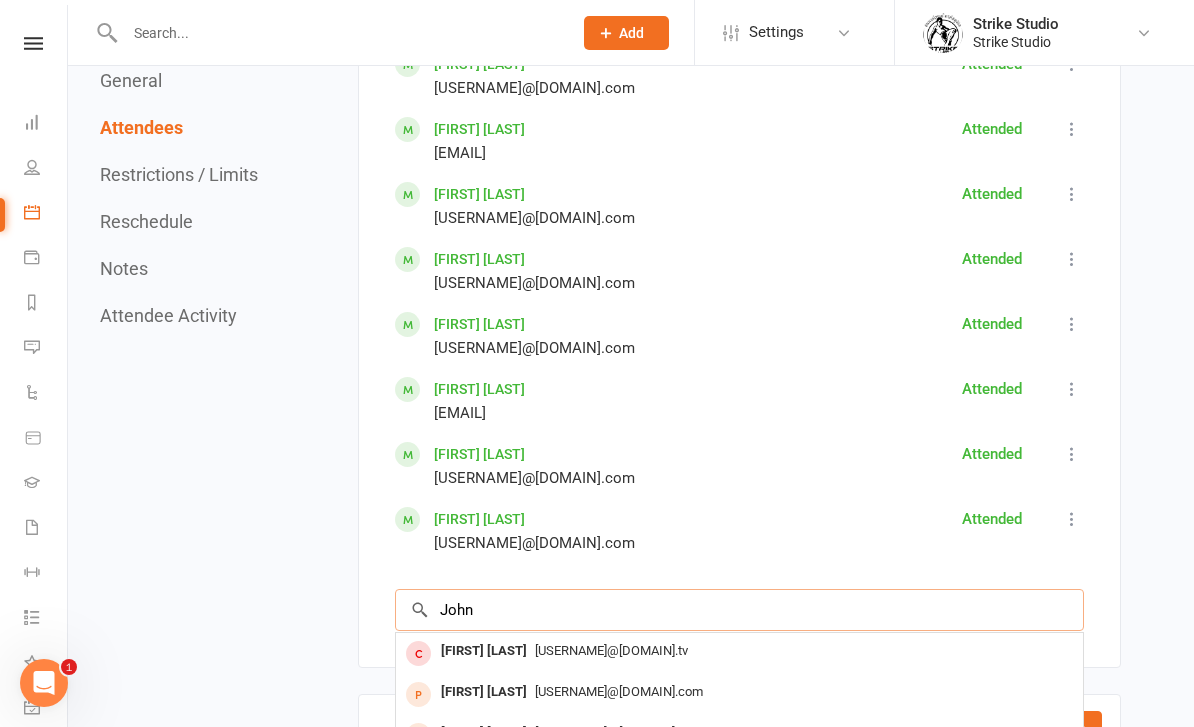 scroll, scrollTop: -22, scrollLeft: 0, axis: vertical 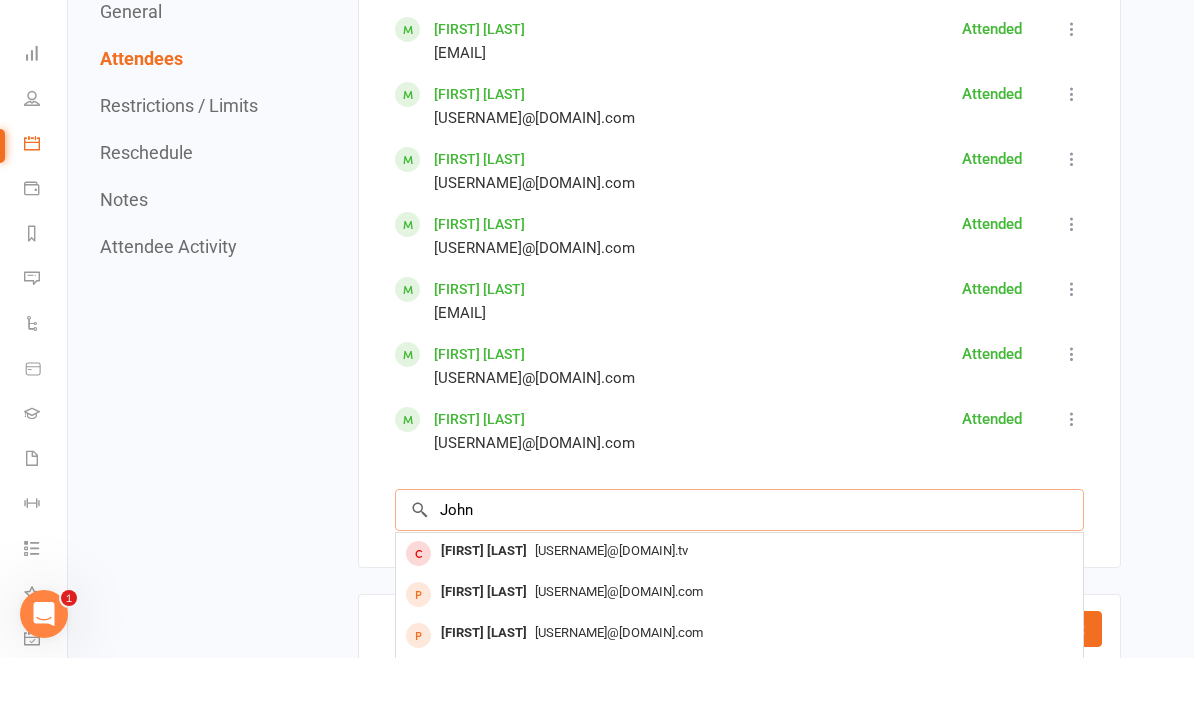 type on "John" 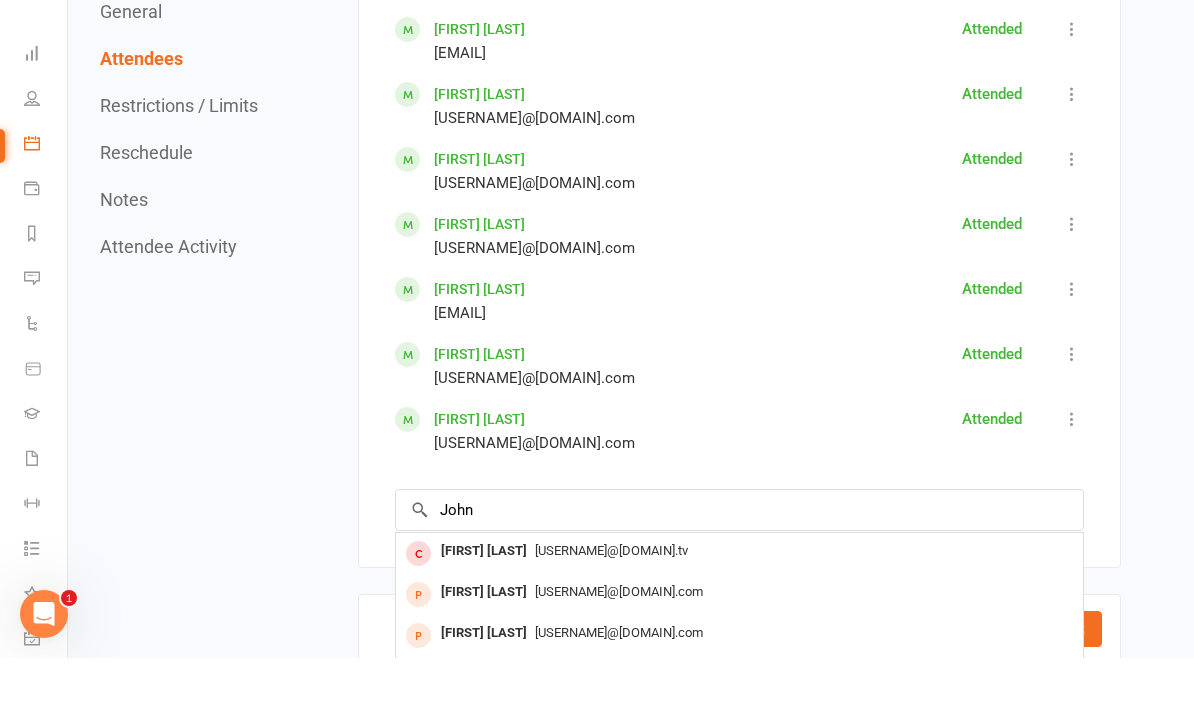 click on "Return to calendar Strength & Conditioning [TIME] - [TIME], [DAY] [MONTH] [YEAR] with Coach [NAME] at Strength Room Delete General Attendees Restrictions / Limits Reschedule Notes Attendee Activity General Edit Type Class Description Take your Muay Thai training to the next level by building a solid foundation of strength, power, and endurance. Our Strength and Conditioning classes are designed to: Support bone health & overall durability, enhance injury prevention and recovery, improve conditioning and endurance, increase strength and explosive power. Trainer Coach [NAME] Location Strength Room Style N/A Require active membership for members? Yes Allow proximity check-in? Yes Event appears in Internal calendar Clubworx website calendar and Mobile app Class kiosk mode Roll call Website calendar URL Copy event URL to clipboard
Online Meeting Details N/A
Attendees Message Attendees   Bulk Add  Kiosk / Roll Call   Enter Kiosk Mode Enter Roll Call 8  places booked 2  places available Sort by" at bounding box center [631, 983] 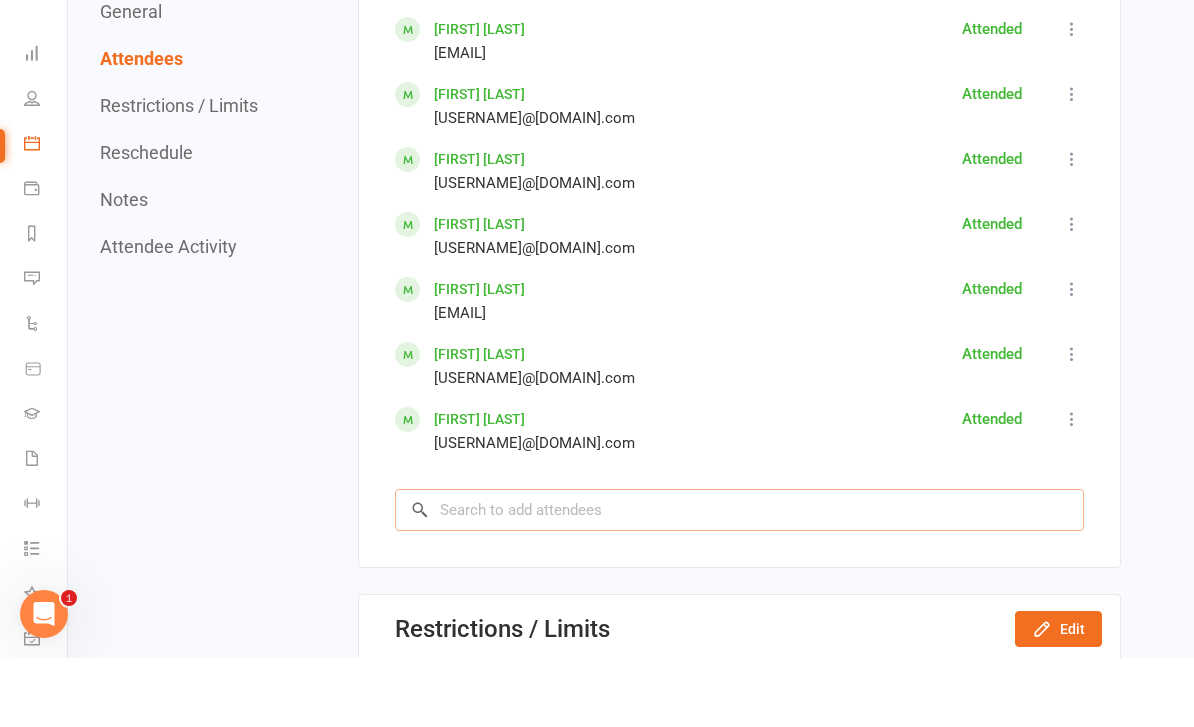 click at bounding box center (739, 579) 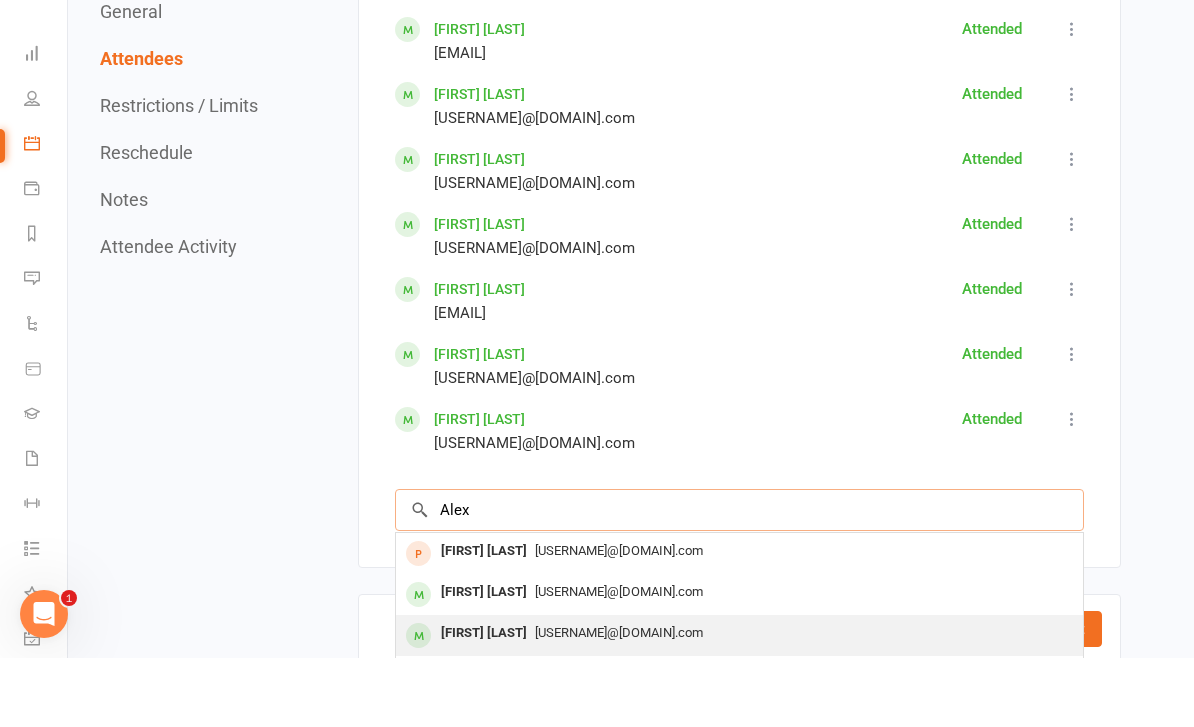 scroll, scrollTop: 0, scrollLeft: 0, axis: both 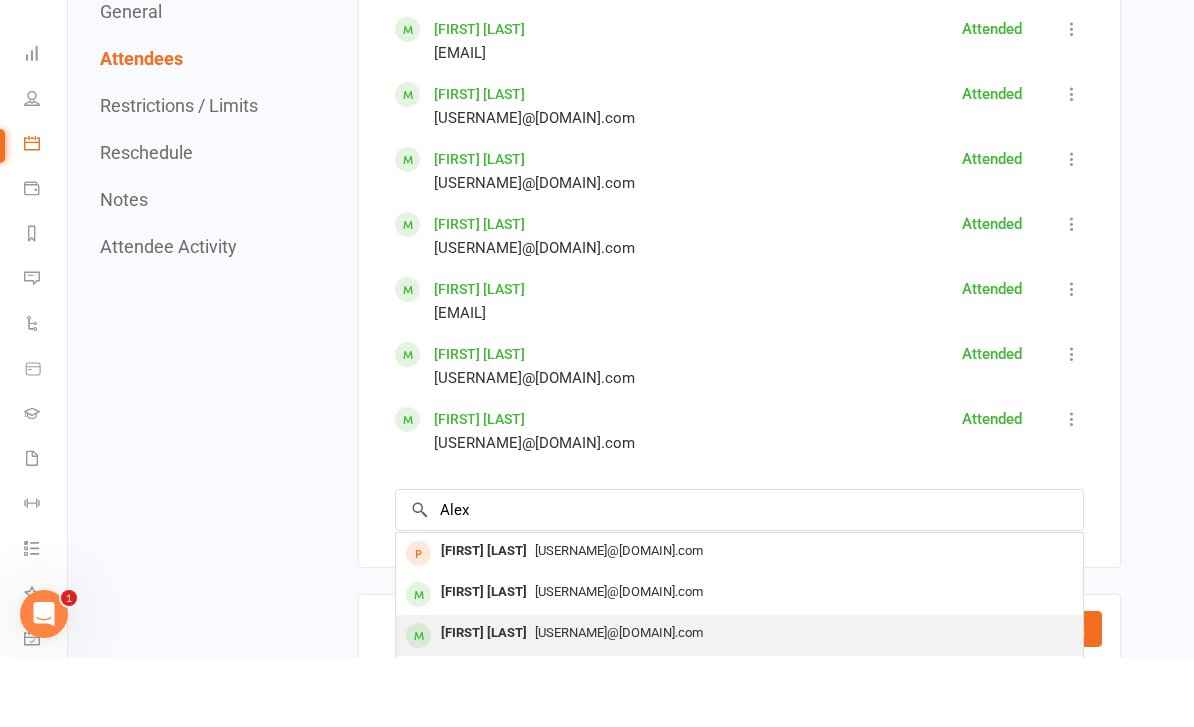 click on "[USERNAME]@[DOMAIN].com" at bounding box center (739, 702) 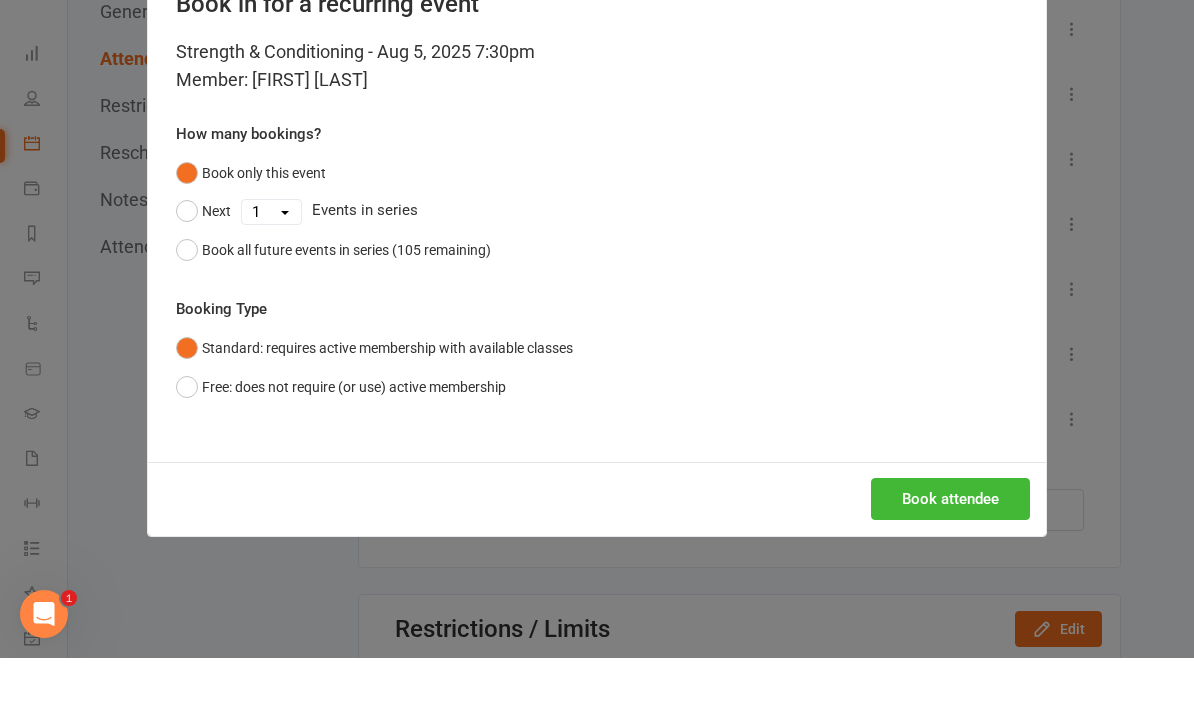 scroll, scrollTop: 1559, scrollLeft: 0, axis: vertical 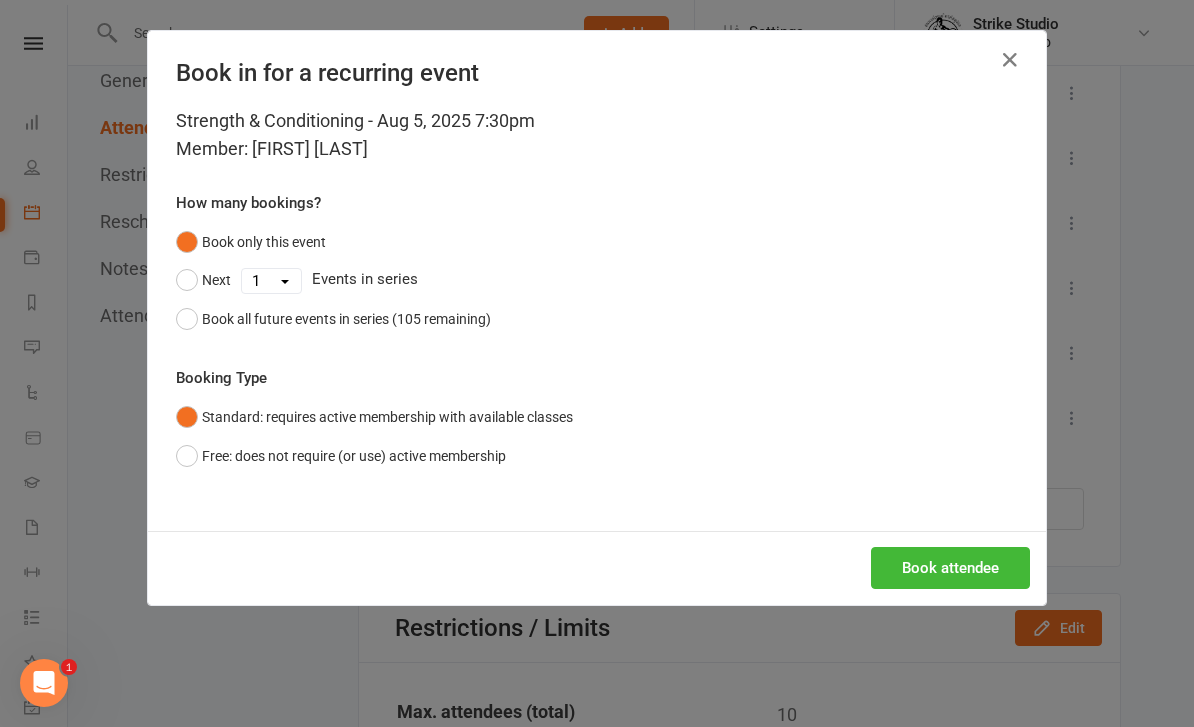 click on "Strength & Conditioning - Aug 5, 2025 7:30pm Member: [FIRST] [LAST] How many bookings? Book only this event Next 1 2 3 4 5 6 7 8 9 10 11 12 13 14 15 16 17 18 19 20 21 22 23 24 25 26 27 28 29 30 31 32 33 34 35 36 37 38 39 40 41 42 43 44 45 46 47 48 49 50 51 52 53 54 55 56 57 58 59 60 61 62 63 64 65 66 67 68 69 70 71 72 73 74 75 76 77 78 79 80 81 82 83 84 85 86 87 88 89 90 91 92 93 94 95 96 97 98 99 100 101 102 103 104 105 Events in series Book all future events in series (105 remaining) Booking Type Standard: requires active membership with available classes Free: does not require (or use) active membership" at bounding box center (597, 319) 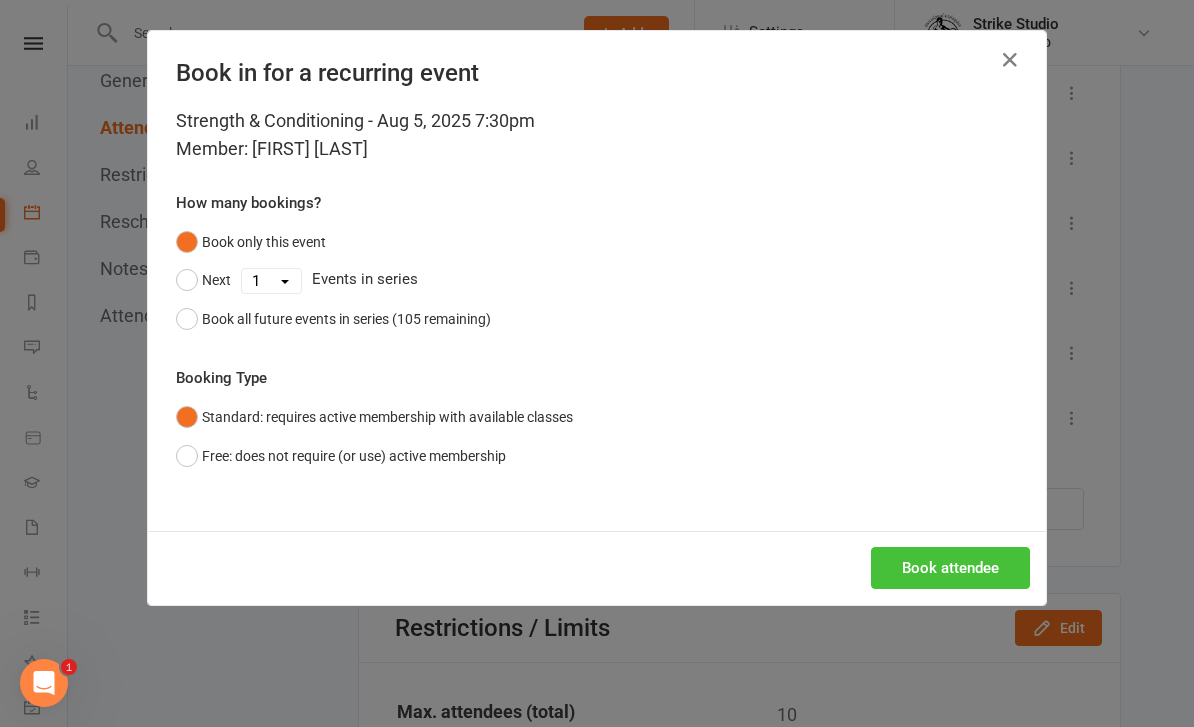 click on "Book attendee" at bounding box center (950, 568) 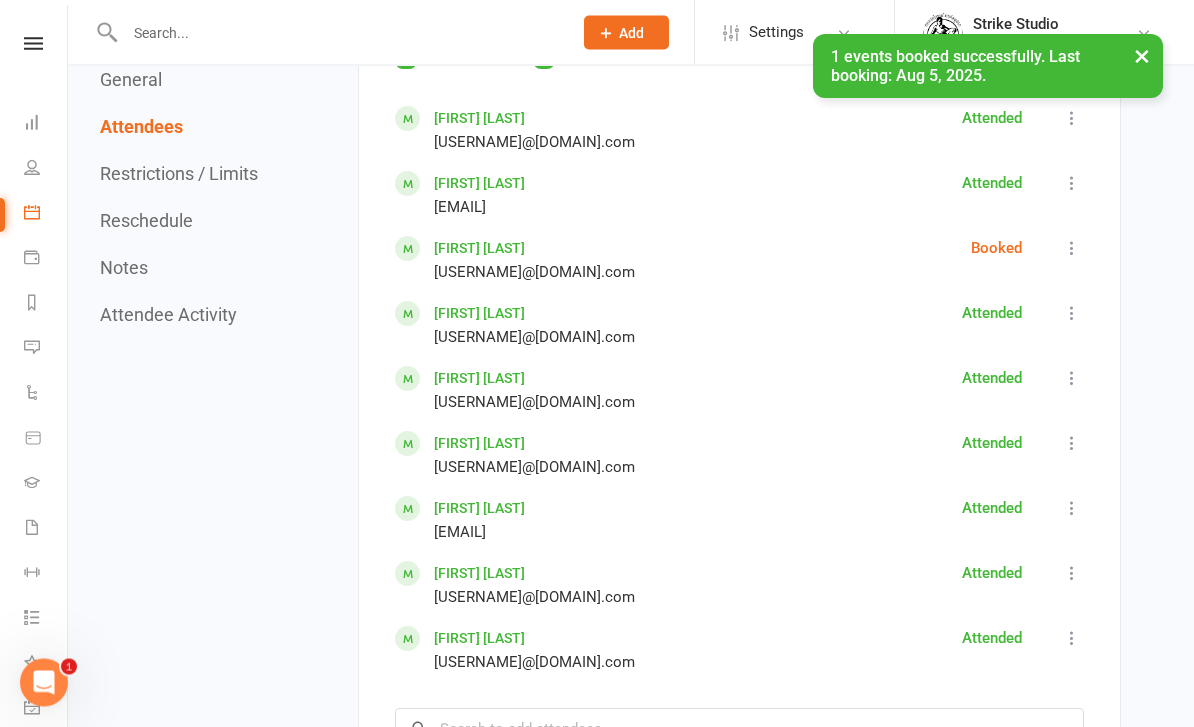 click at bounding box center [1072, 249] 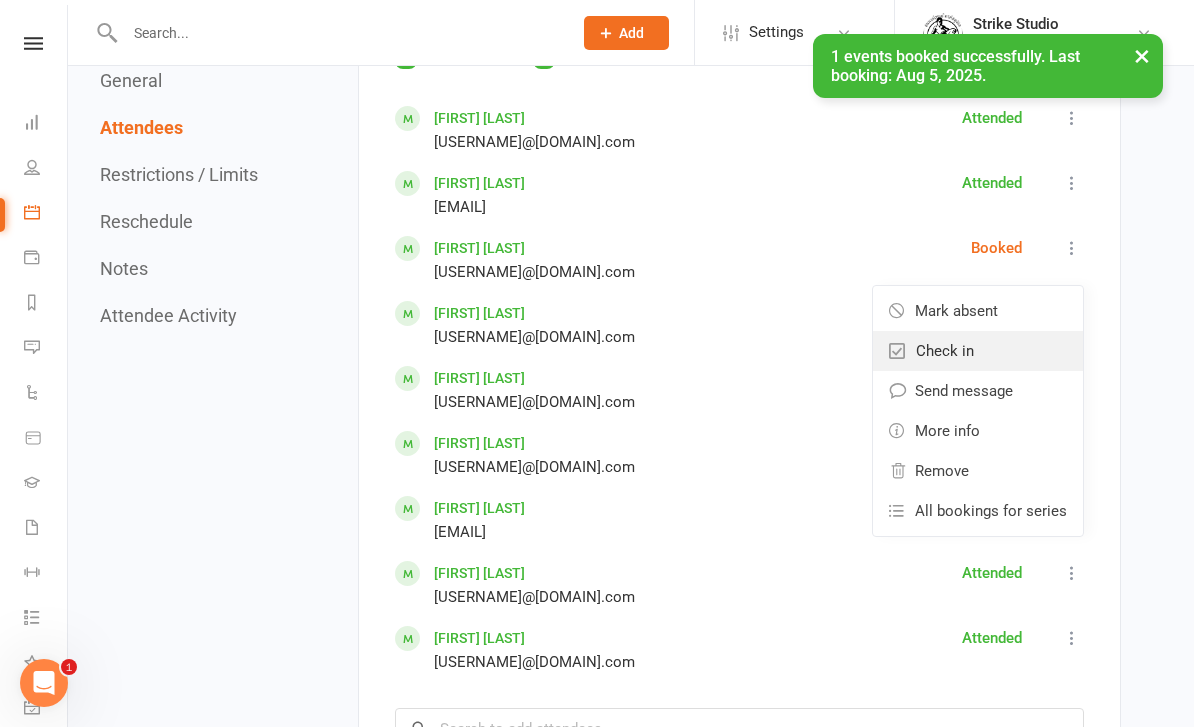 click on "Check in" at bounding box center [978, 351] 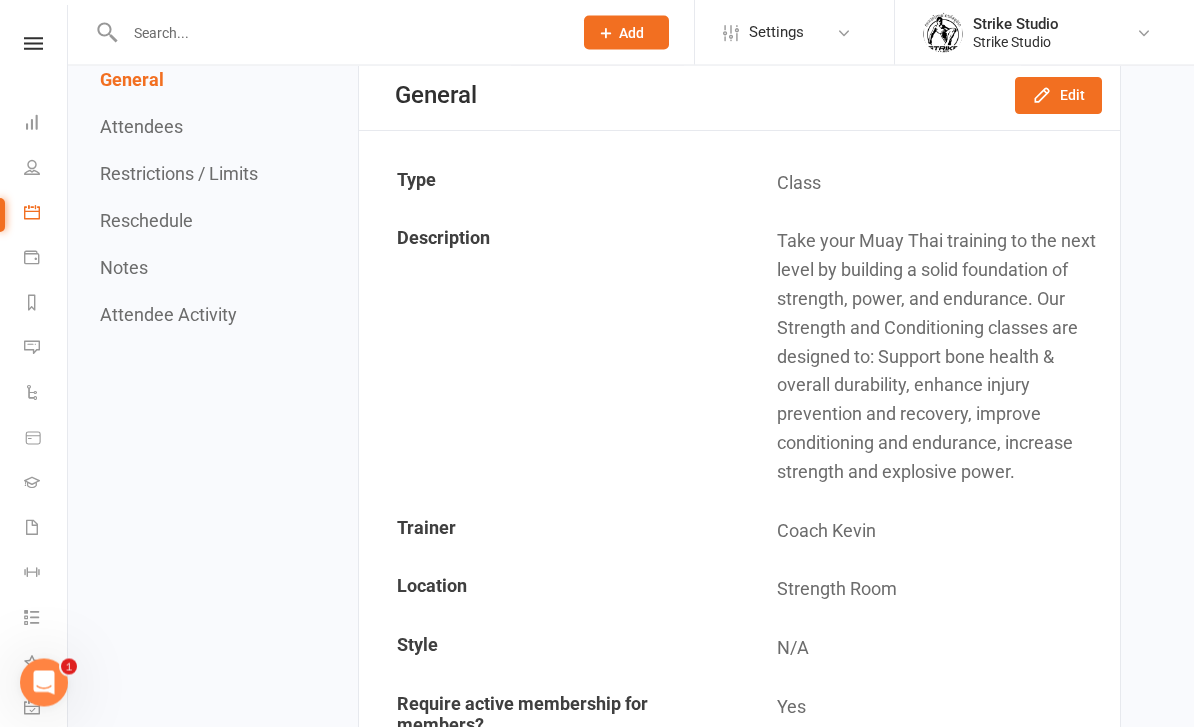 scroll, scrollTop: 0, scrollLeft: 0, axis: both 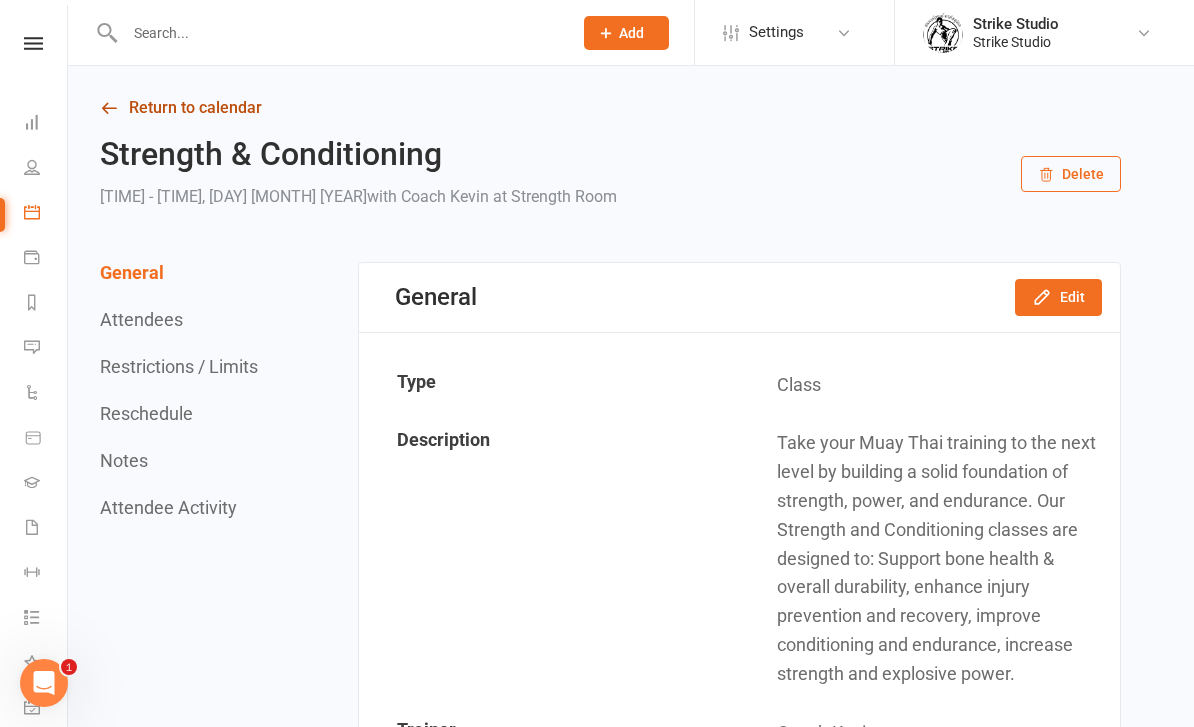 click on "Return to calendar" at bounding box center [610, 108] 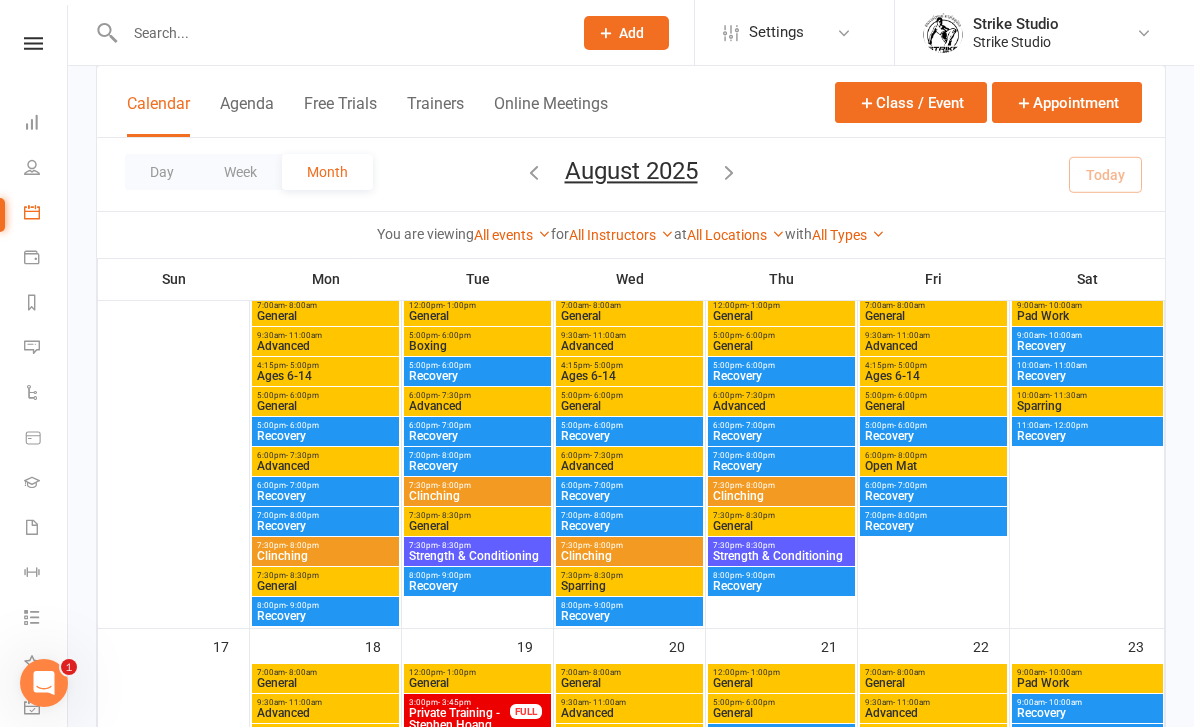 scroll, scrollTop: 560, scrollLeft: 0, axis: vertical 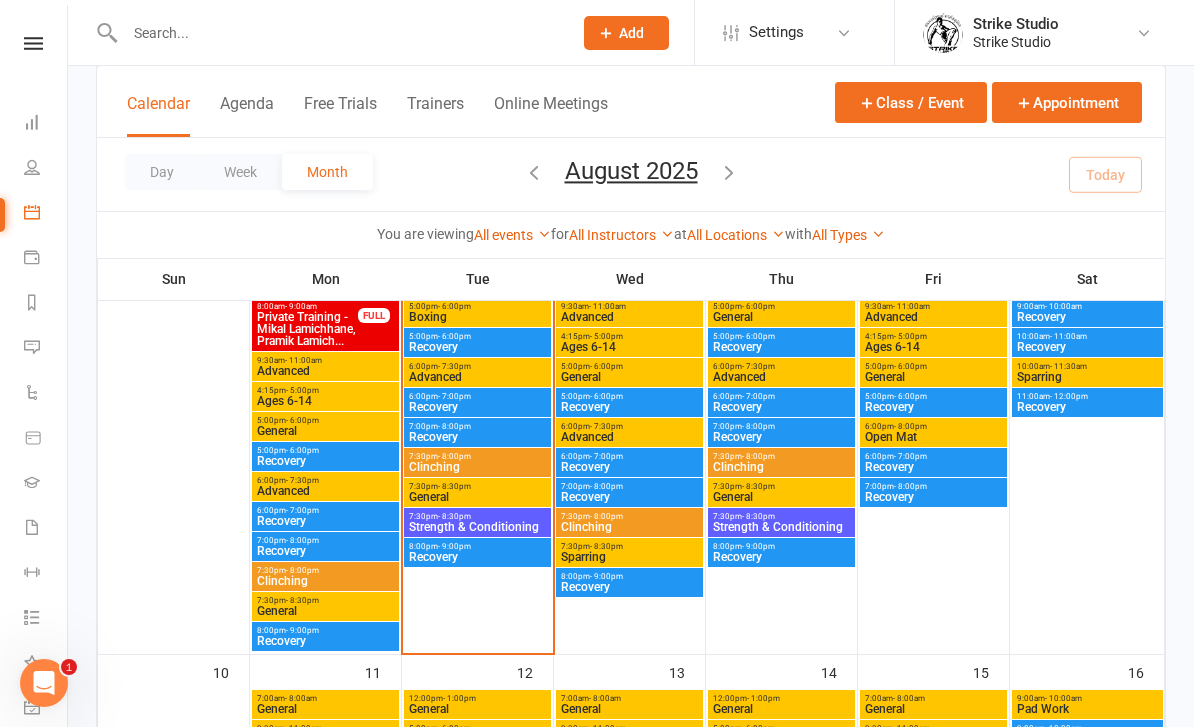 click on "7:30pm  - 8:30pm" at bounding box center [477, 486] 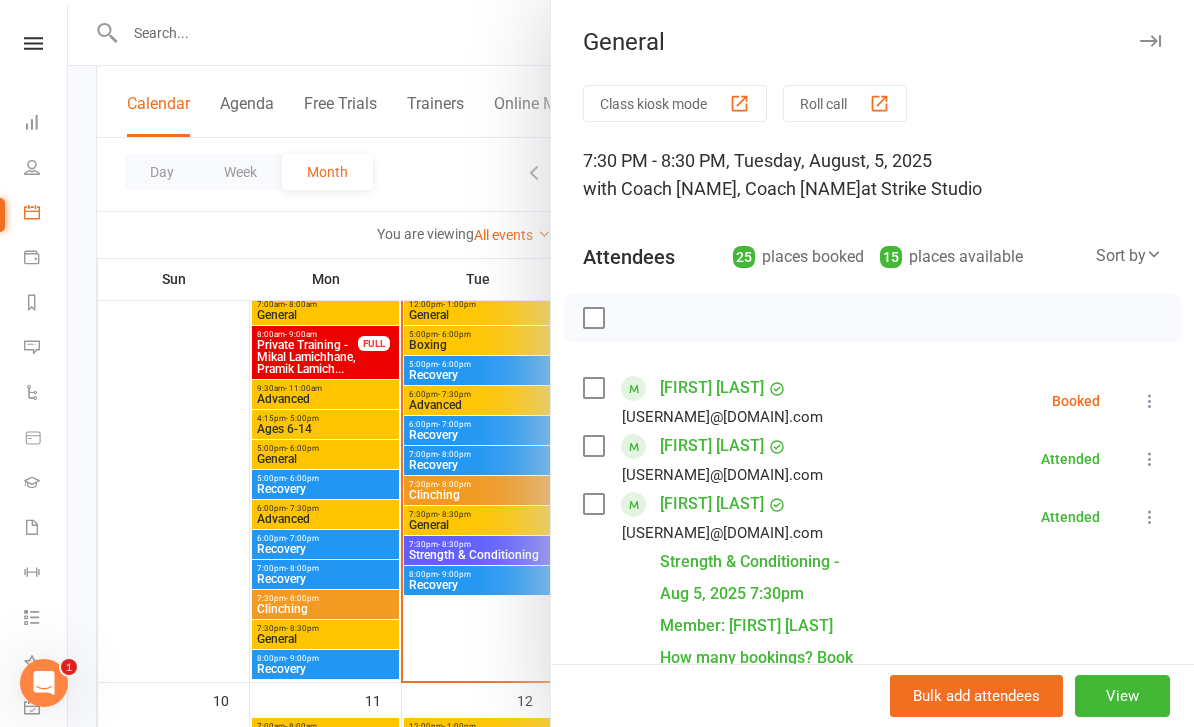 scroll, scrollTop: 531, scrollLeft: 0, axis: vertical 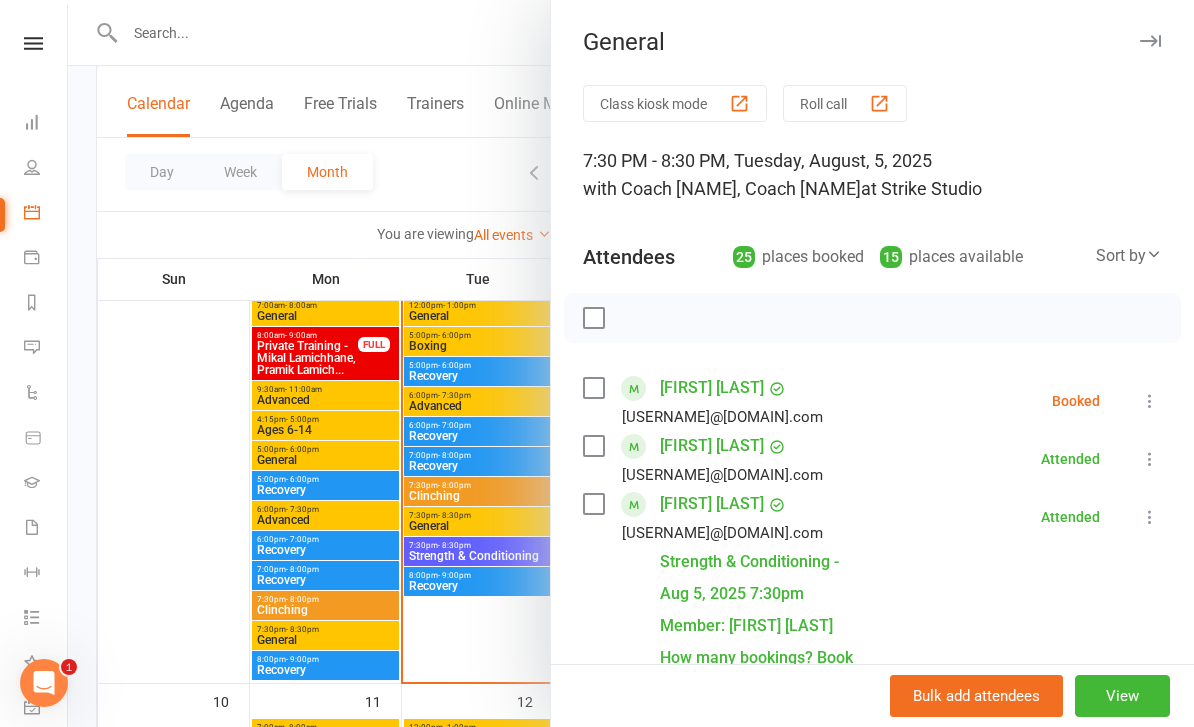 click at bounding box center (1150, 401) 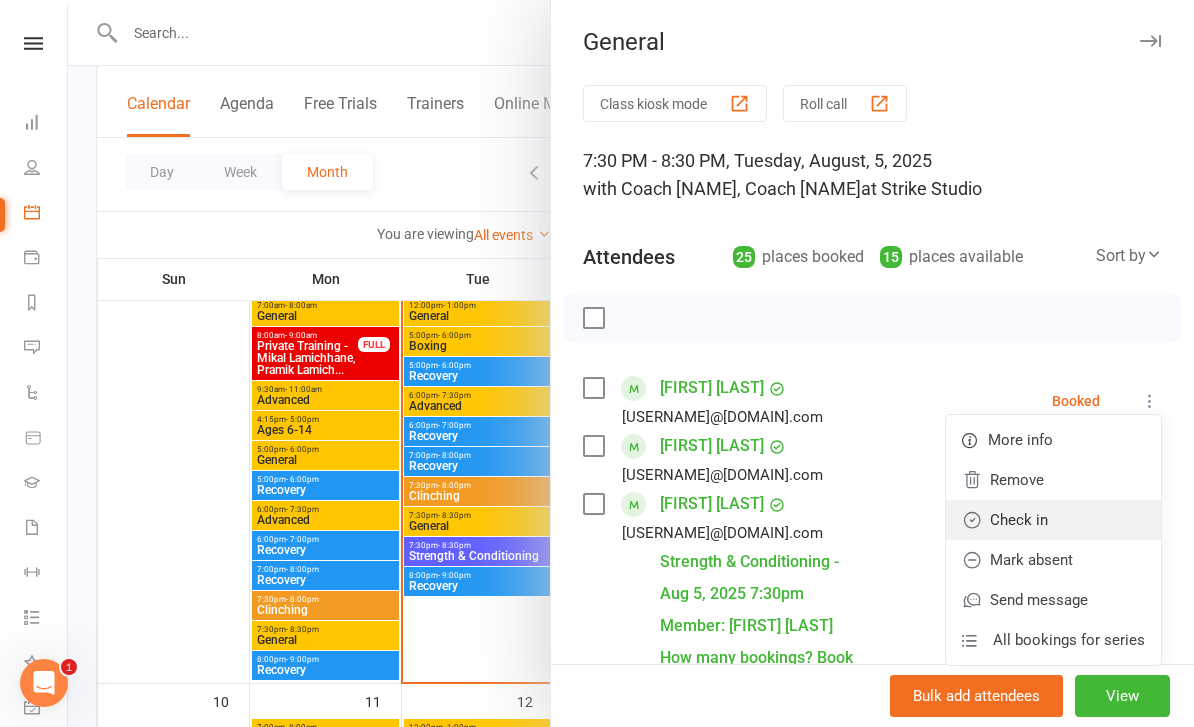 click on "Check in" at bounding box center [1053, 520] 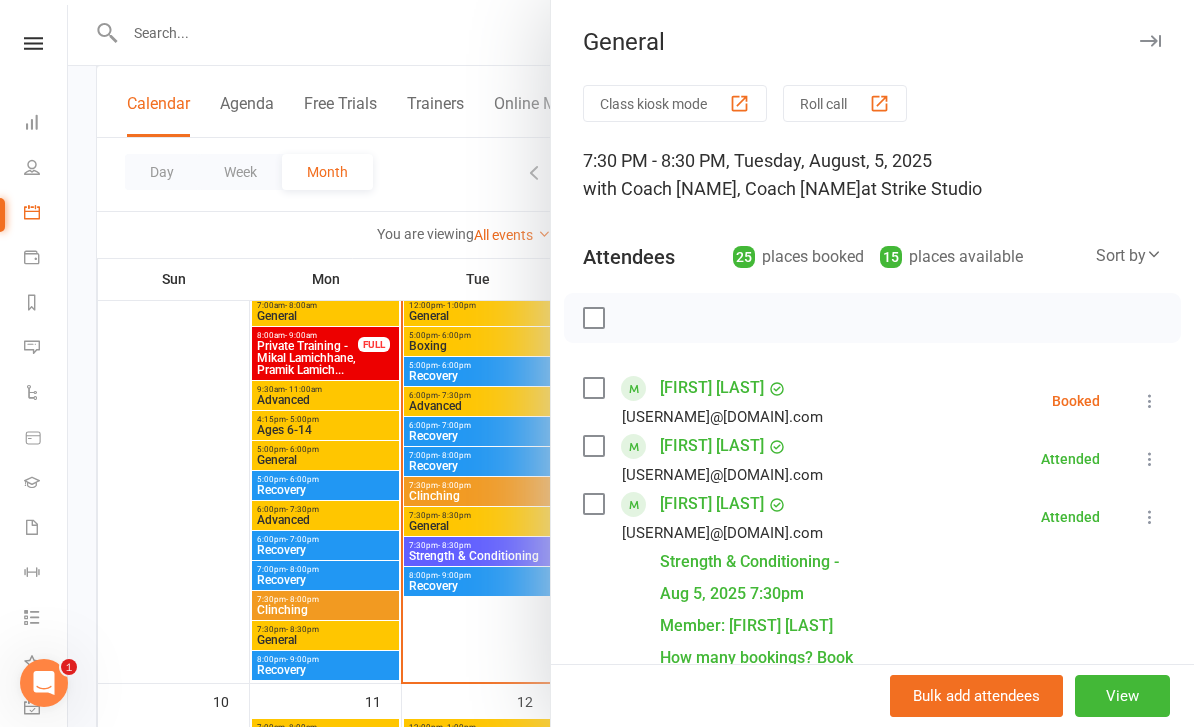 click at bounding box center (1150, 401) 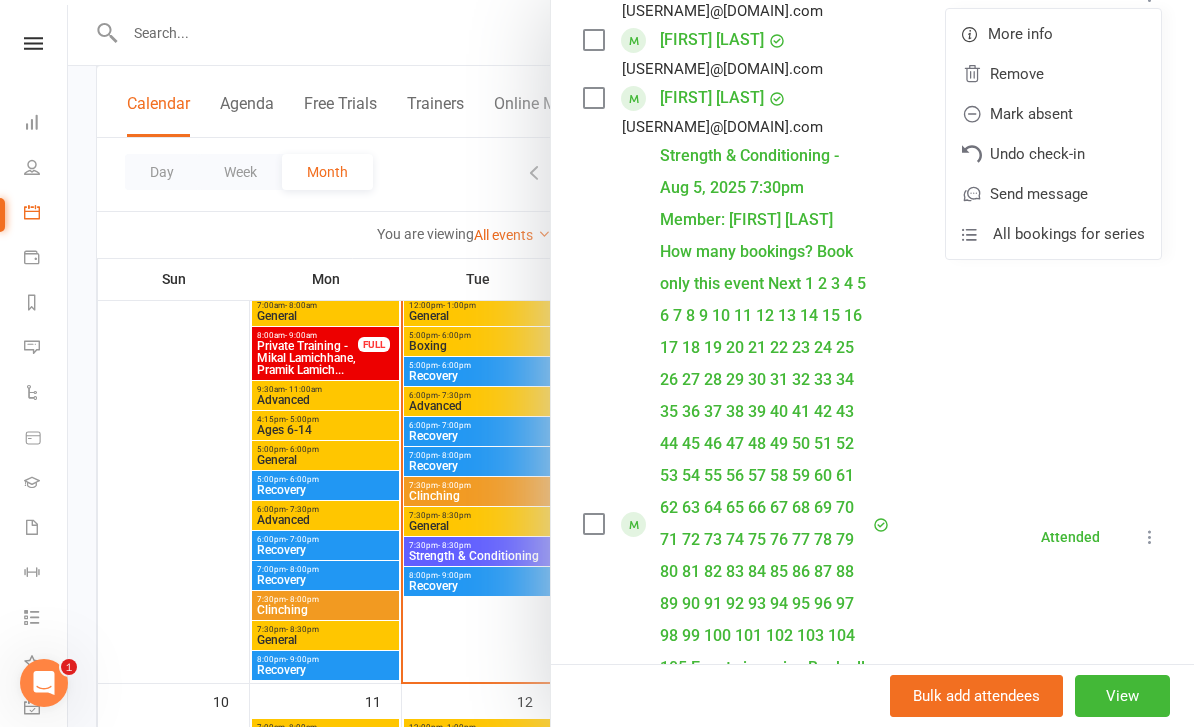 scroll, scrollTop: 298, scrollLeft: 0, axis: vertical 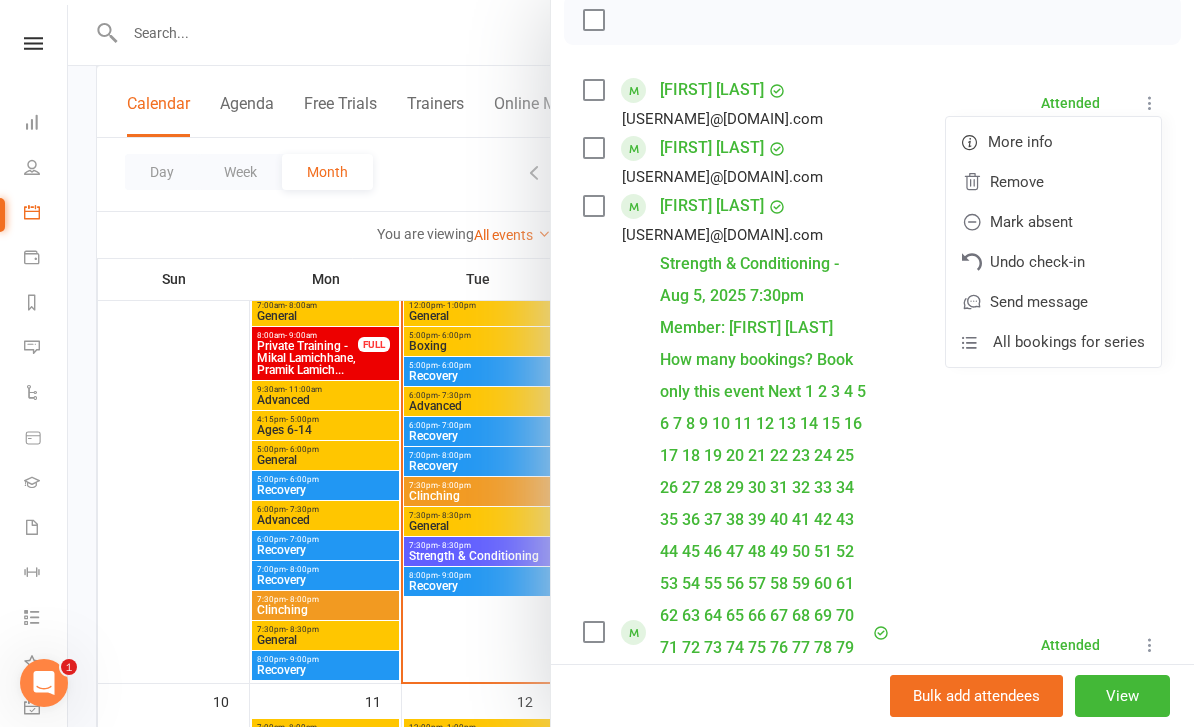 click on "[EMAIL]" at bounding box center (648, 1029) 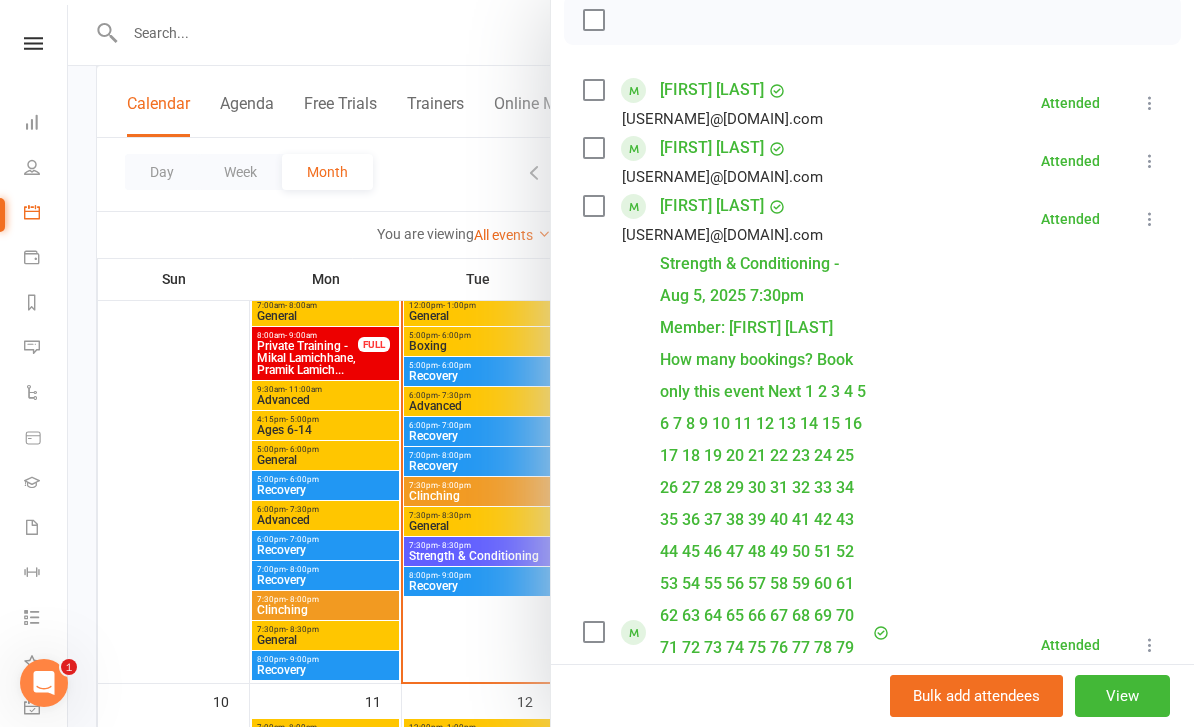 click on "[FIRST] [LAST]" at bounding box center (712, 90) 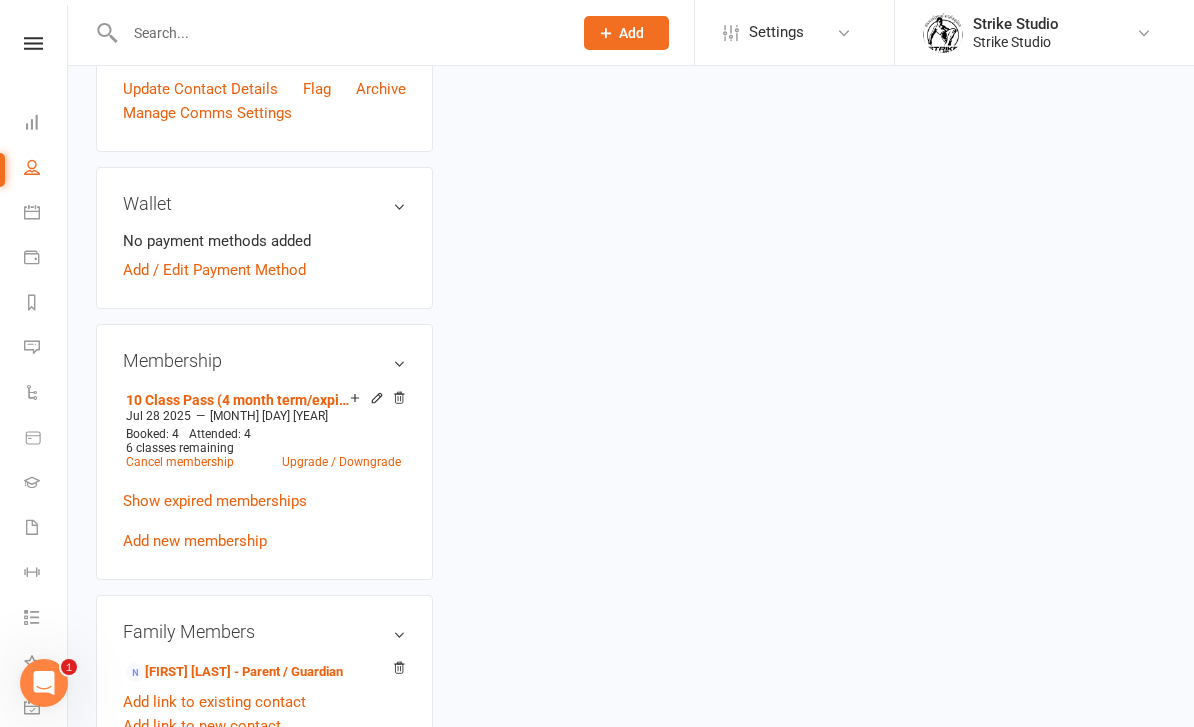scroll, scrollTop: 0, scrollLeft: 0, axis: both 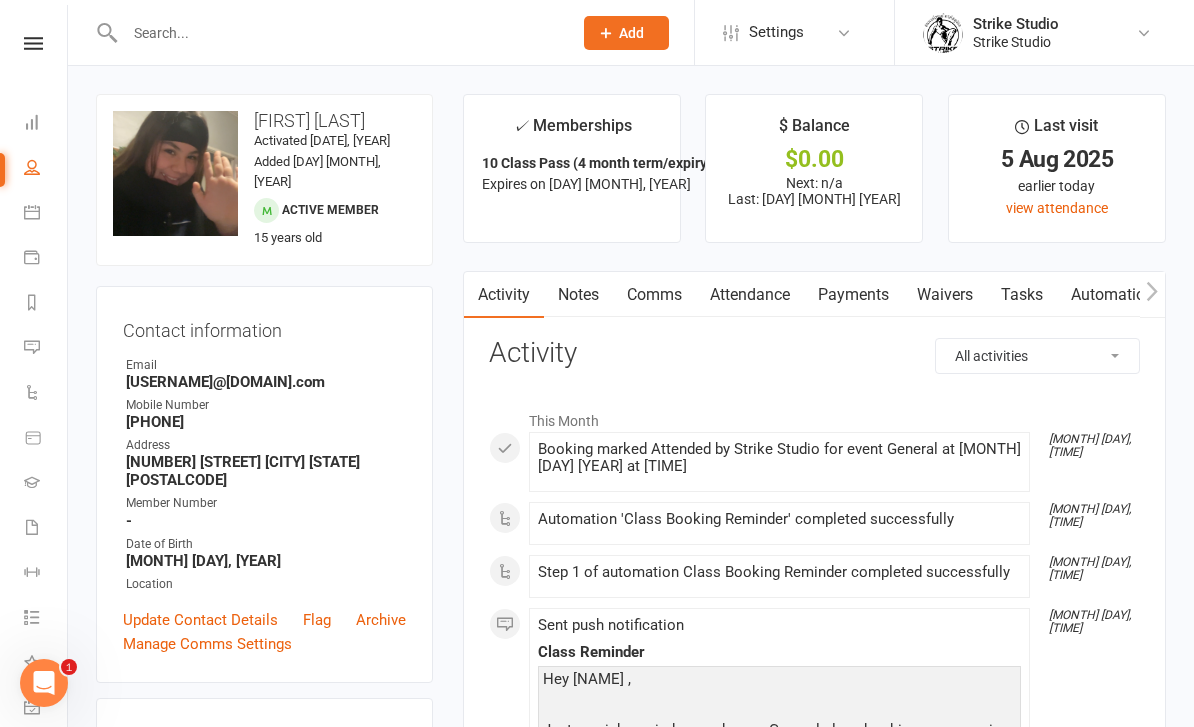 click on "Notes" at bounding box center (578, 295) 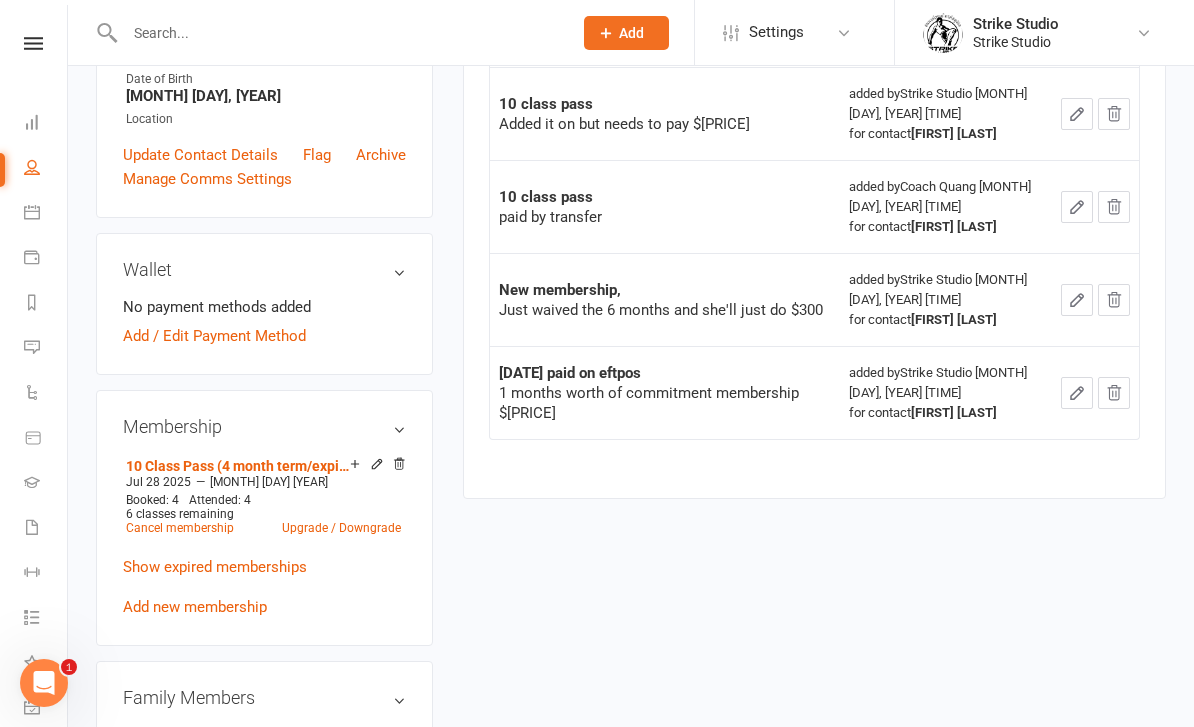 scroll, scrollTop: 471, scrollLeft: 0, axis: vertical 